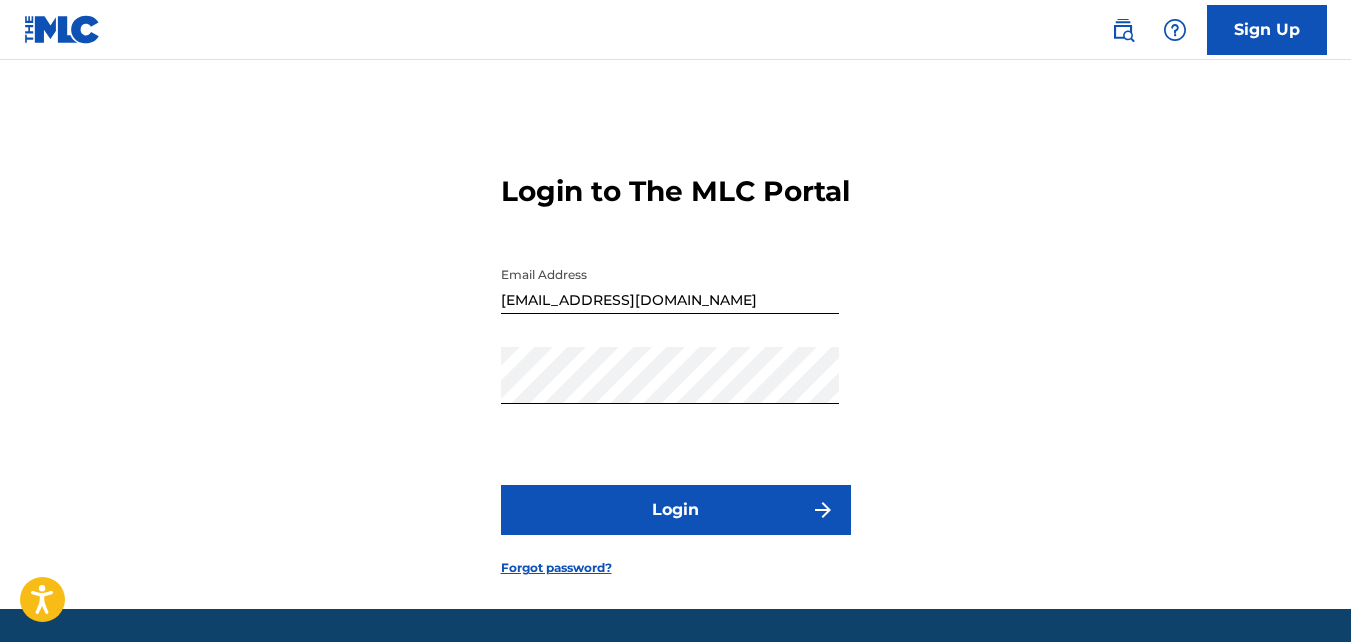 scroll, scrollTop: 0, scrollLeft: 0, axis: both 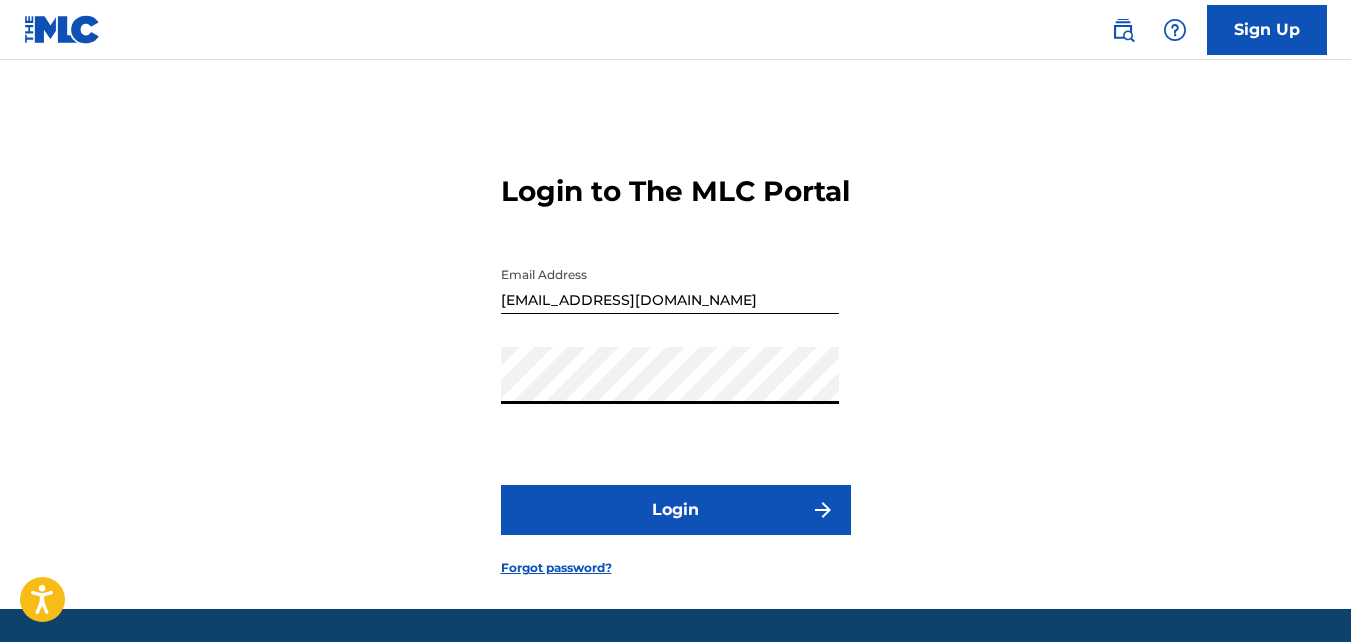 click on "Login" at bounding box center (676, 510) 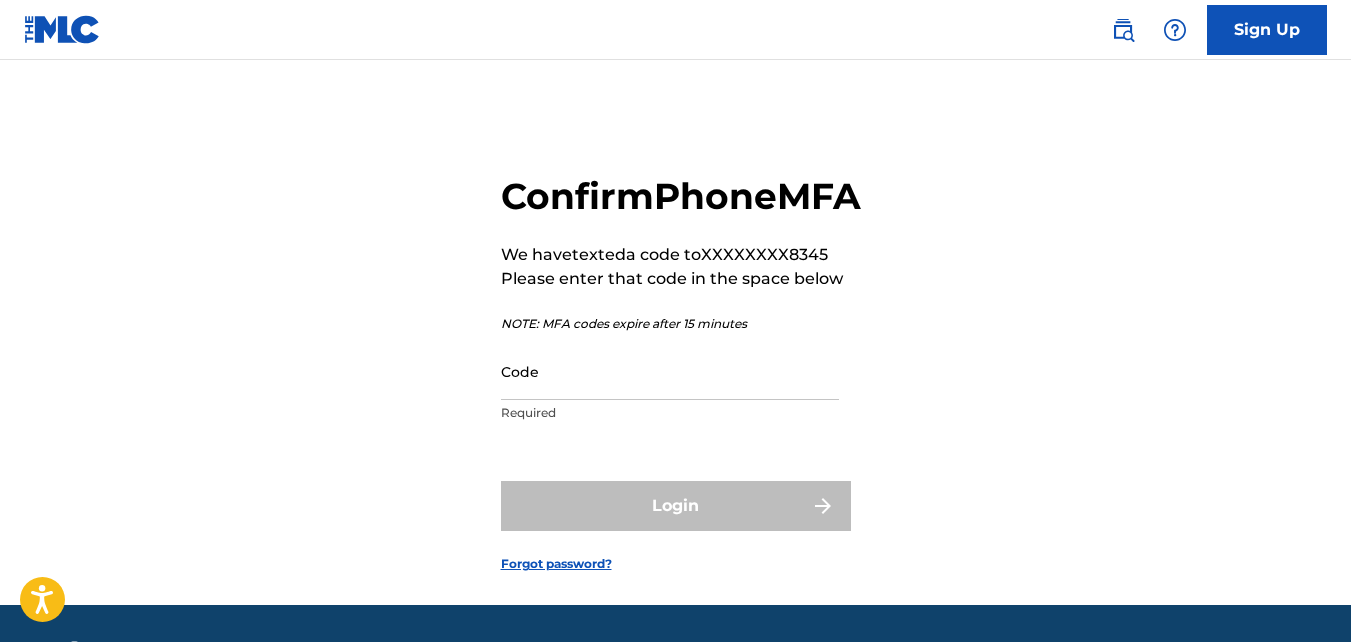 click on "Code" at bounding box center (670, 371) 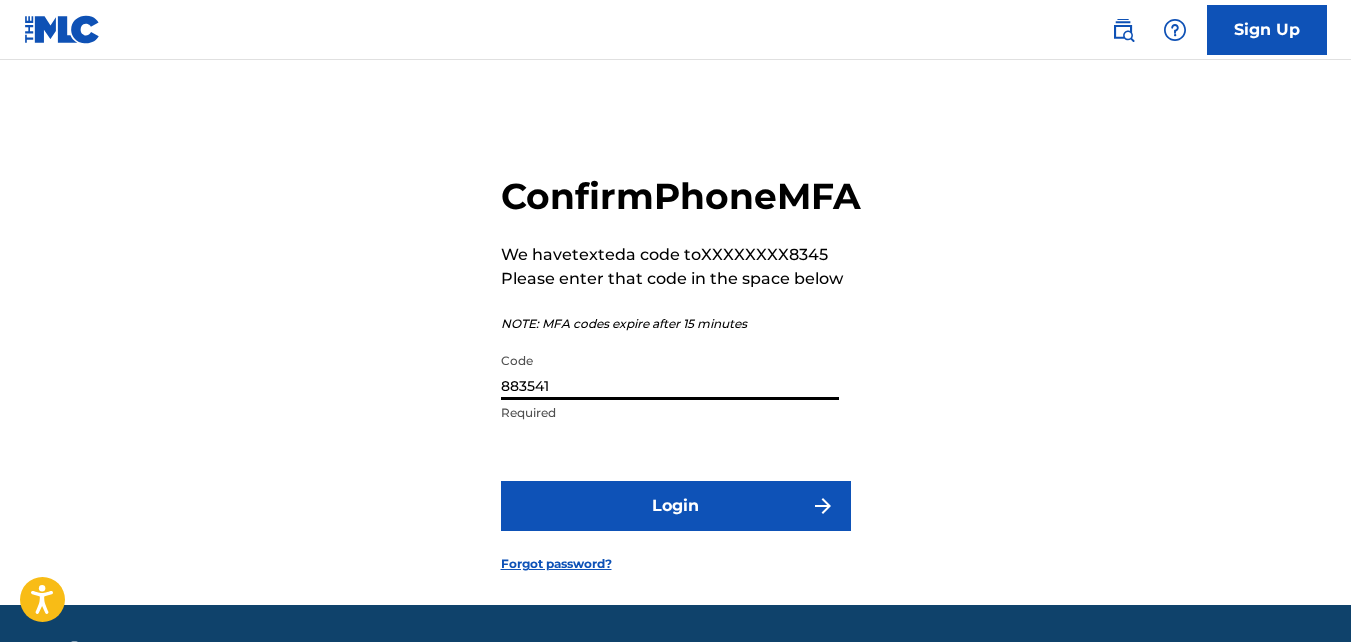 type on "883541" 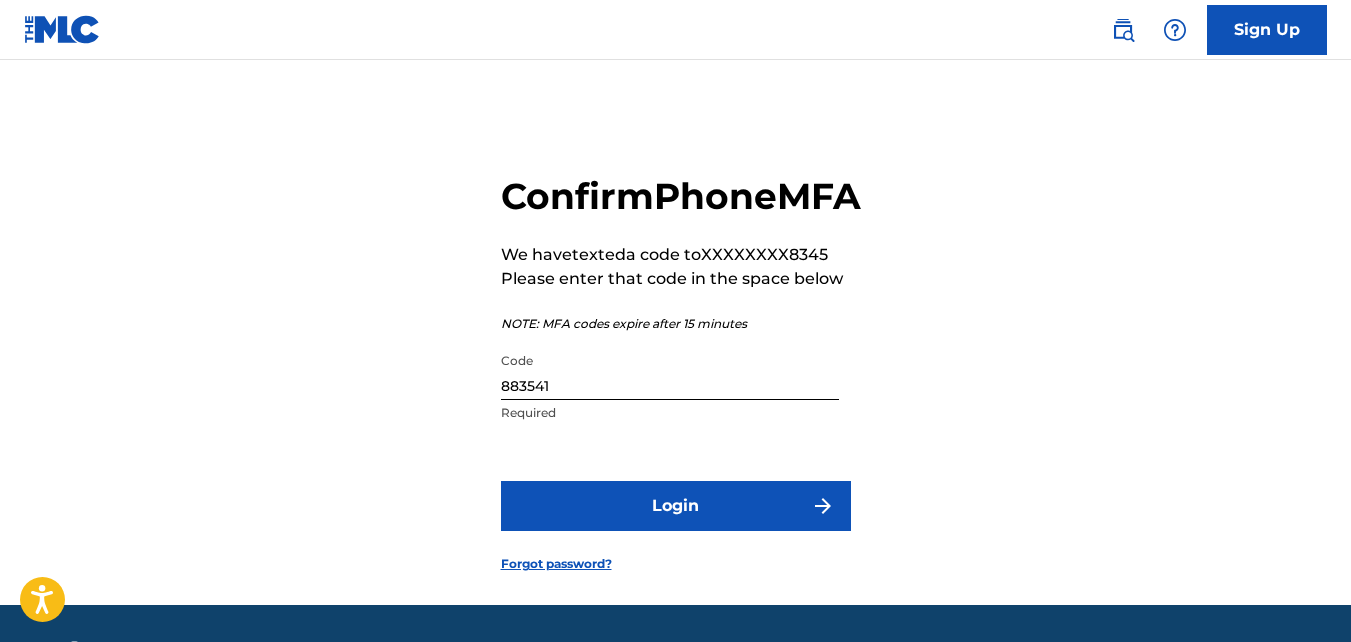 drag, startPoint x: 685, startPoint y: 542, endPoint x: 602, endPoint y: 557, distance: 84.34453 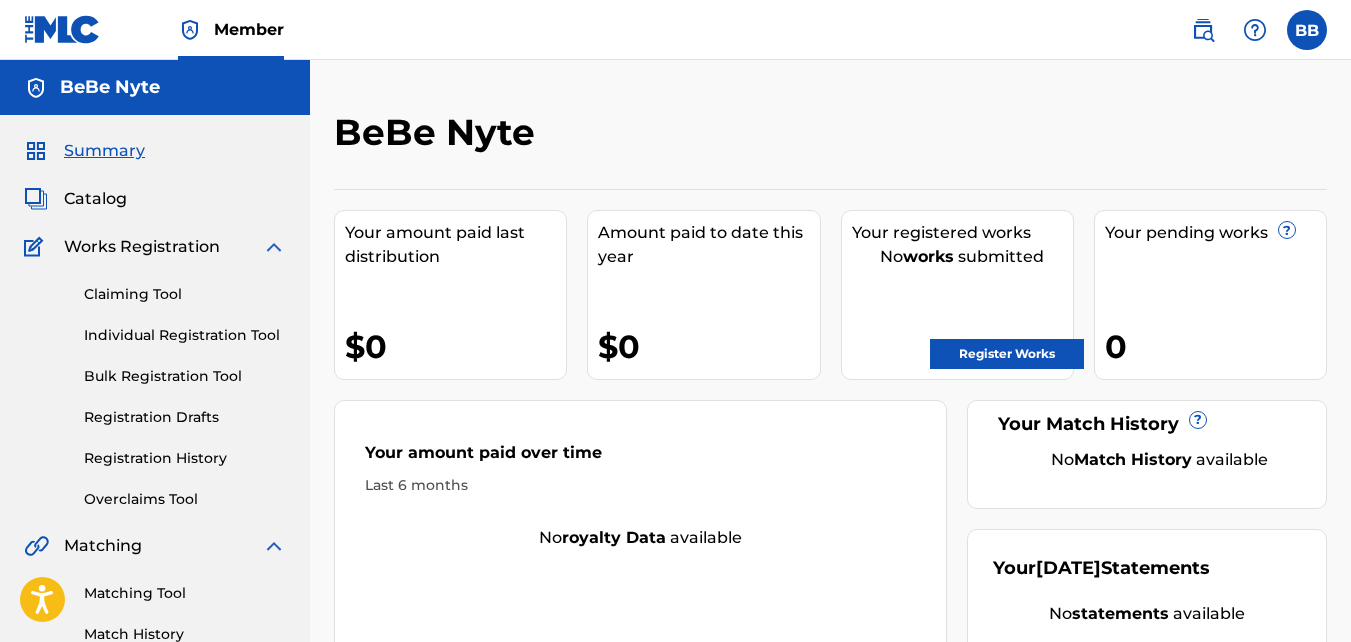 scroll, scrollTop: 0, scrollLeft: 0, axis: both 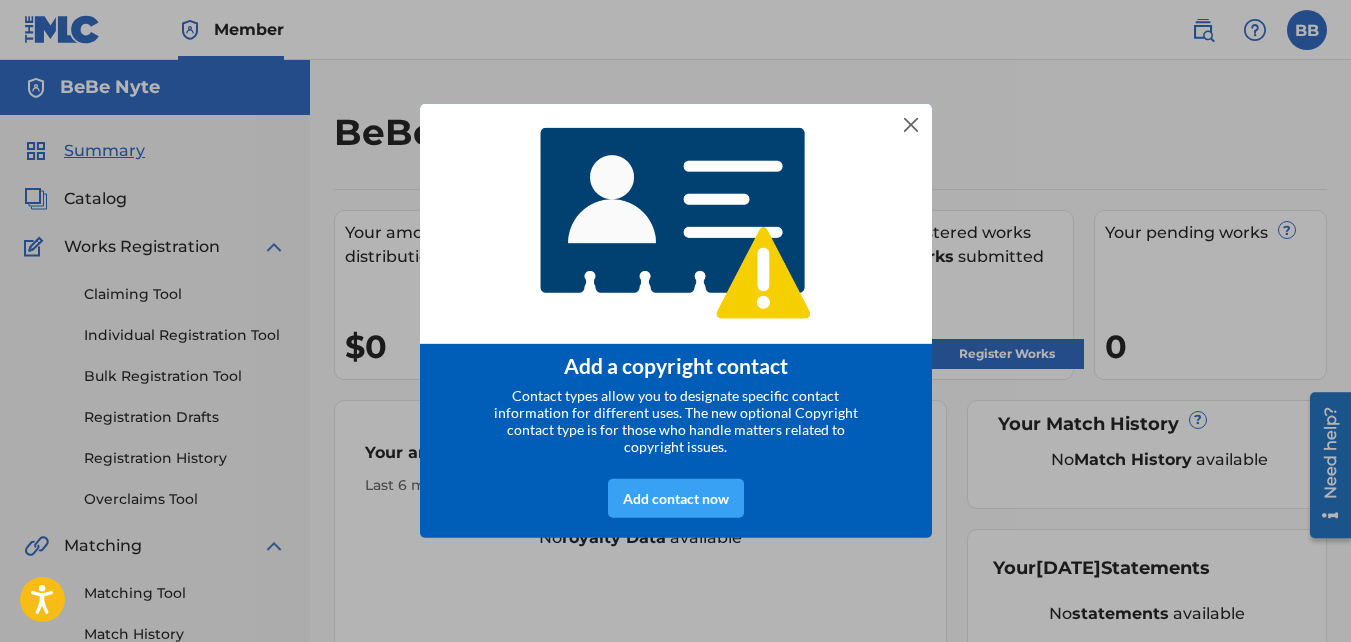 click on "Add contact now" at bounding box center (676, 499) 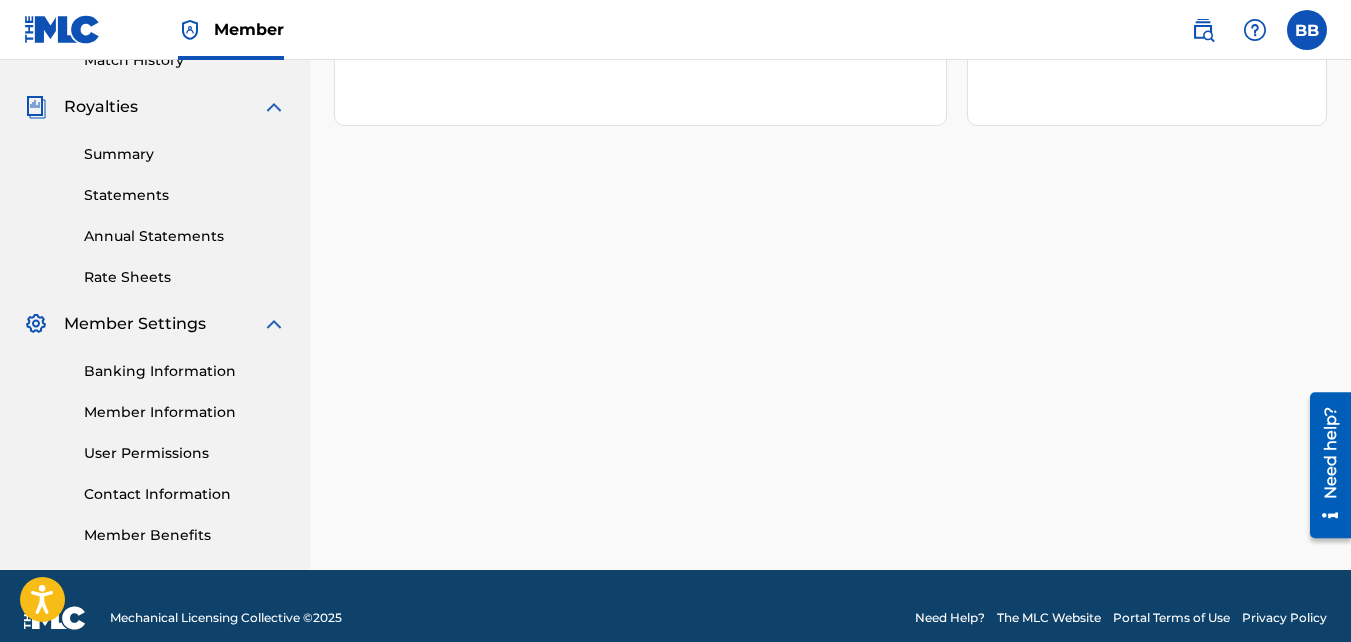 scroll, scrollTop: 598, scrollLeft: 0, axis: vertical 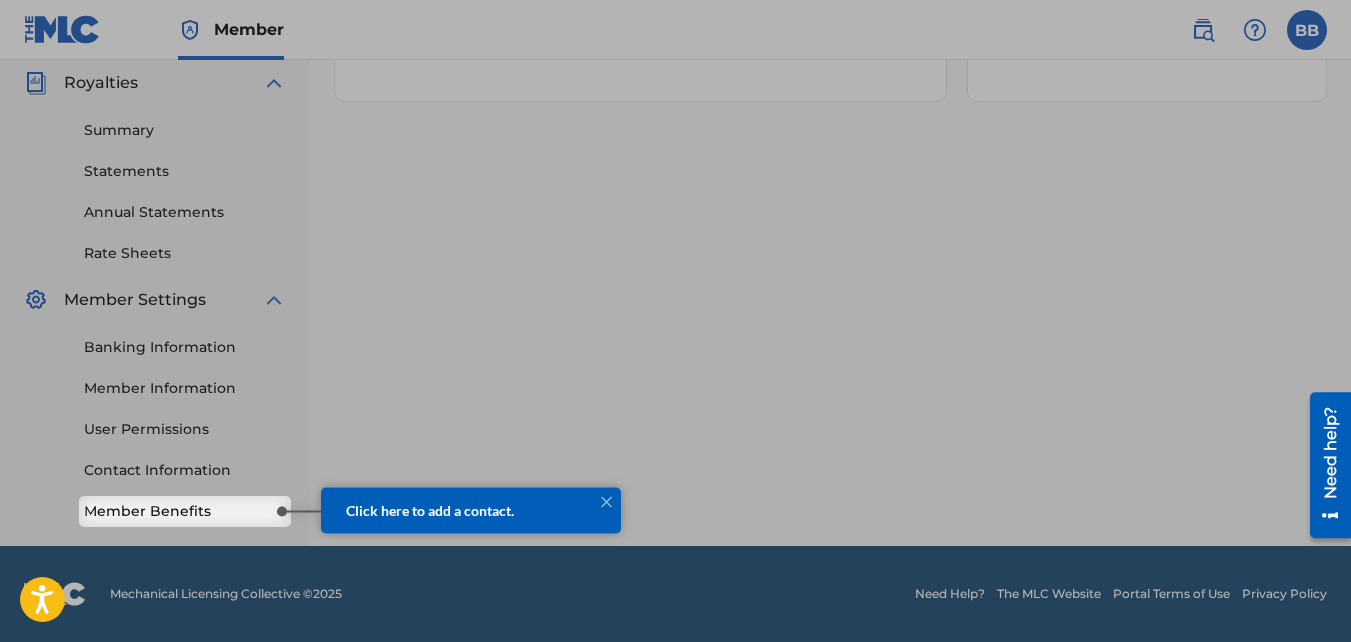 click on "Click here to add a contact." at bounding box center (430, 509) 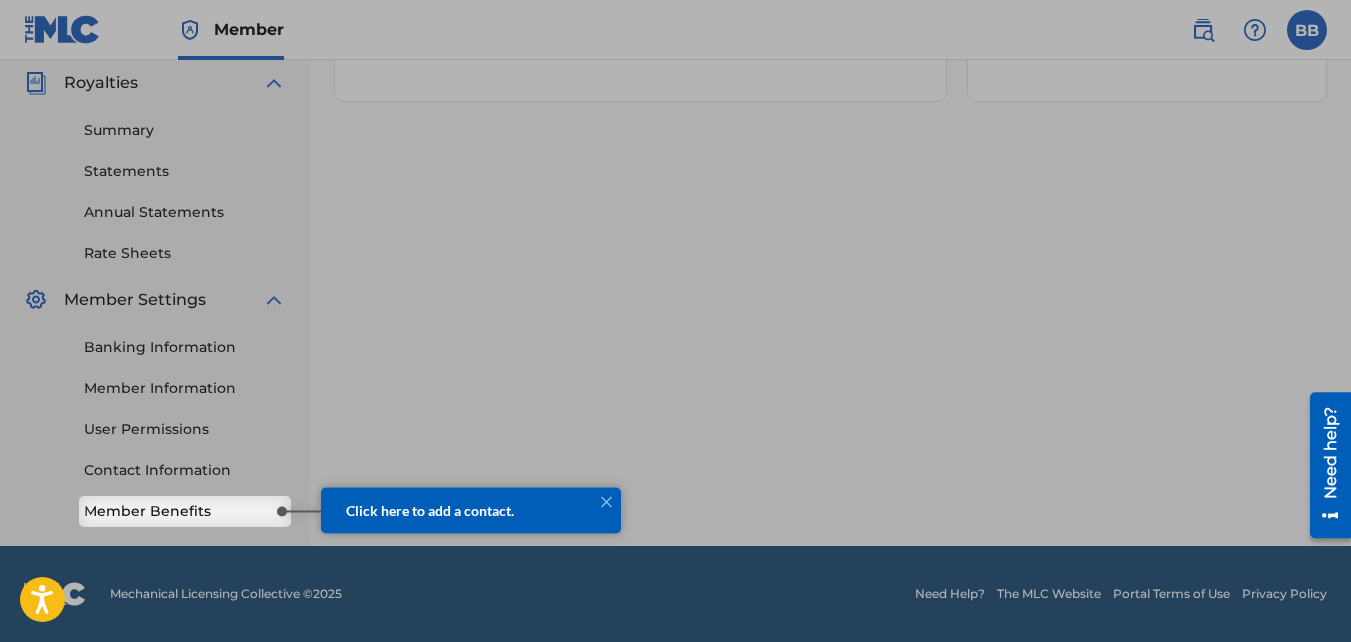click on "Member Benefits" at bounding box center (185, 511) 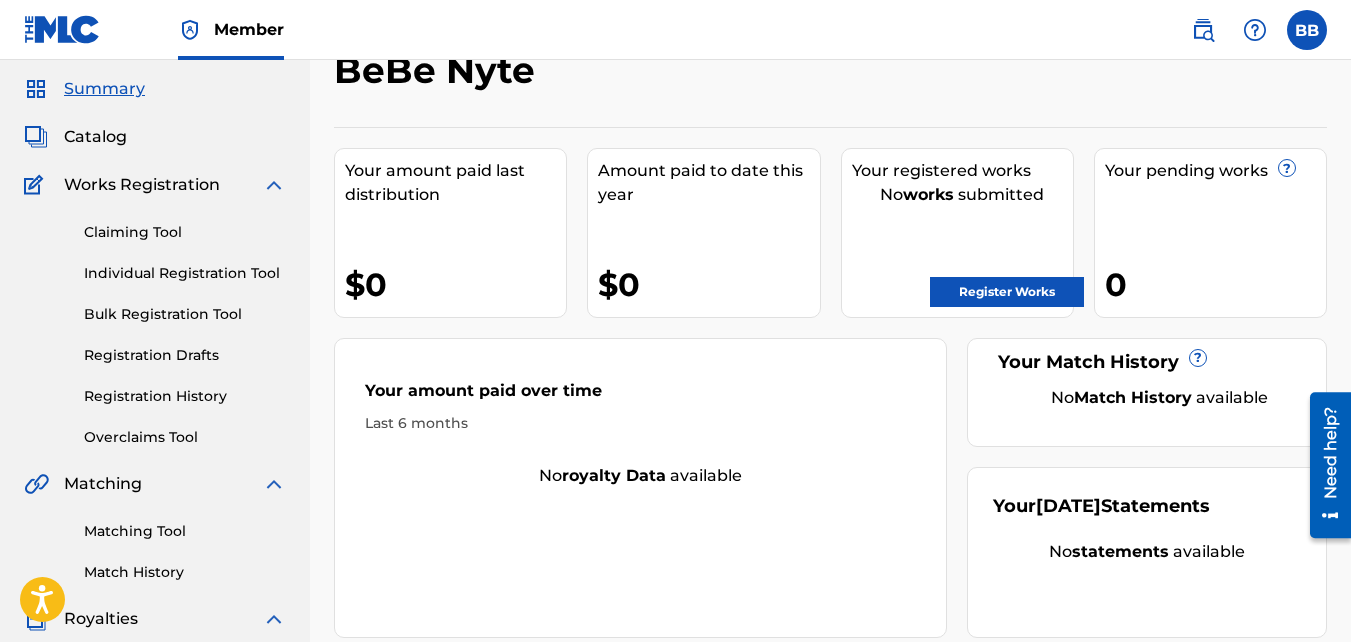 scroll, scrollTop: 0, scrollLeft: 0, axis: both 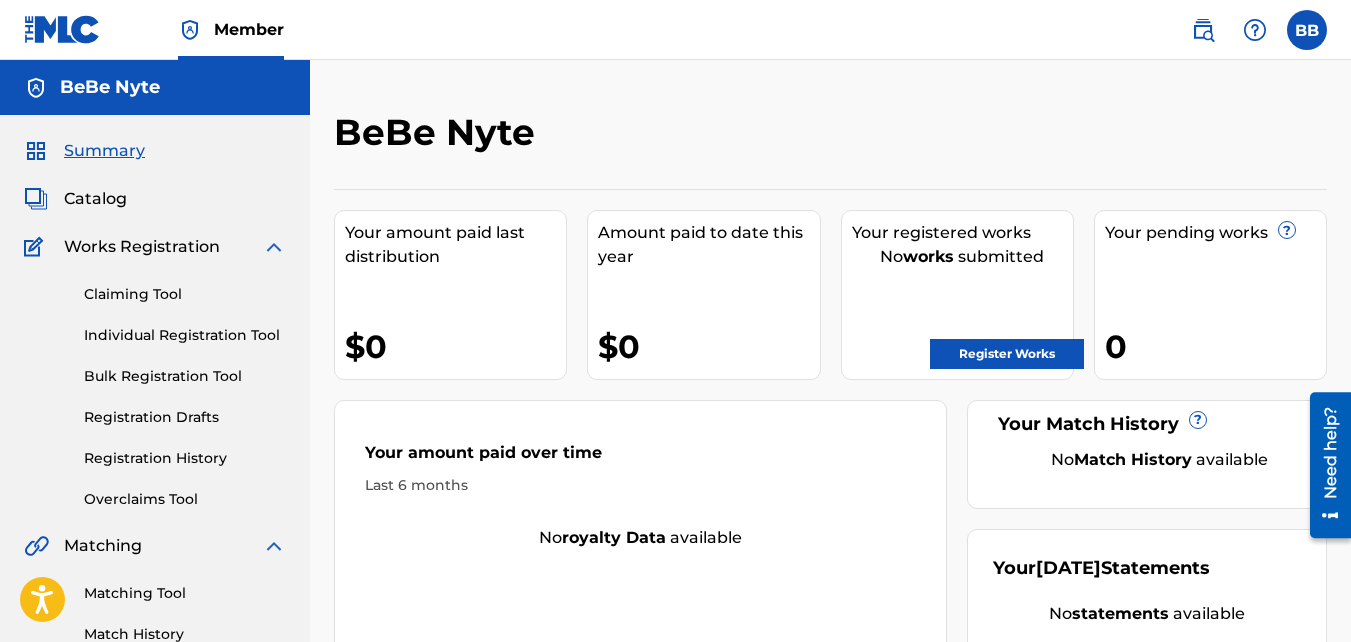 click on "Register Works" at bounding box center (1007, 354) 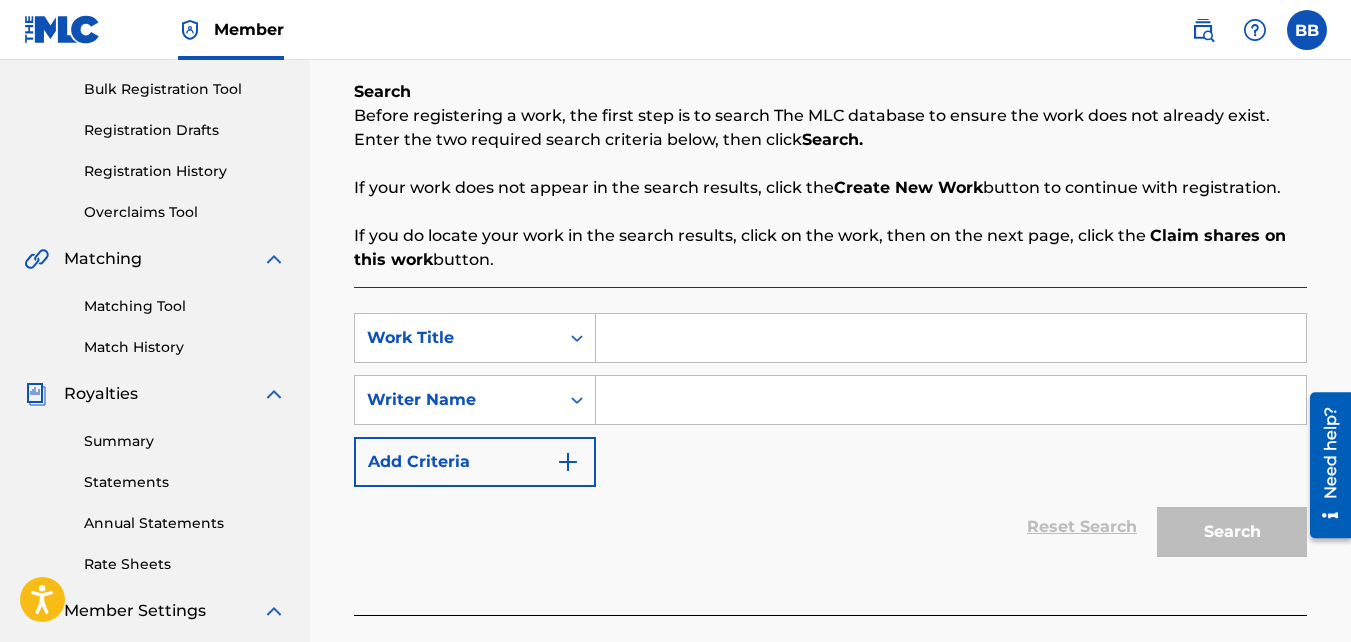 scroll, scrollTop: 291, scrollLeft: 0, axis: vertical 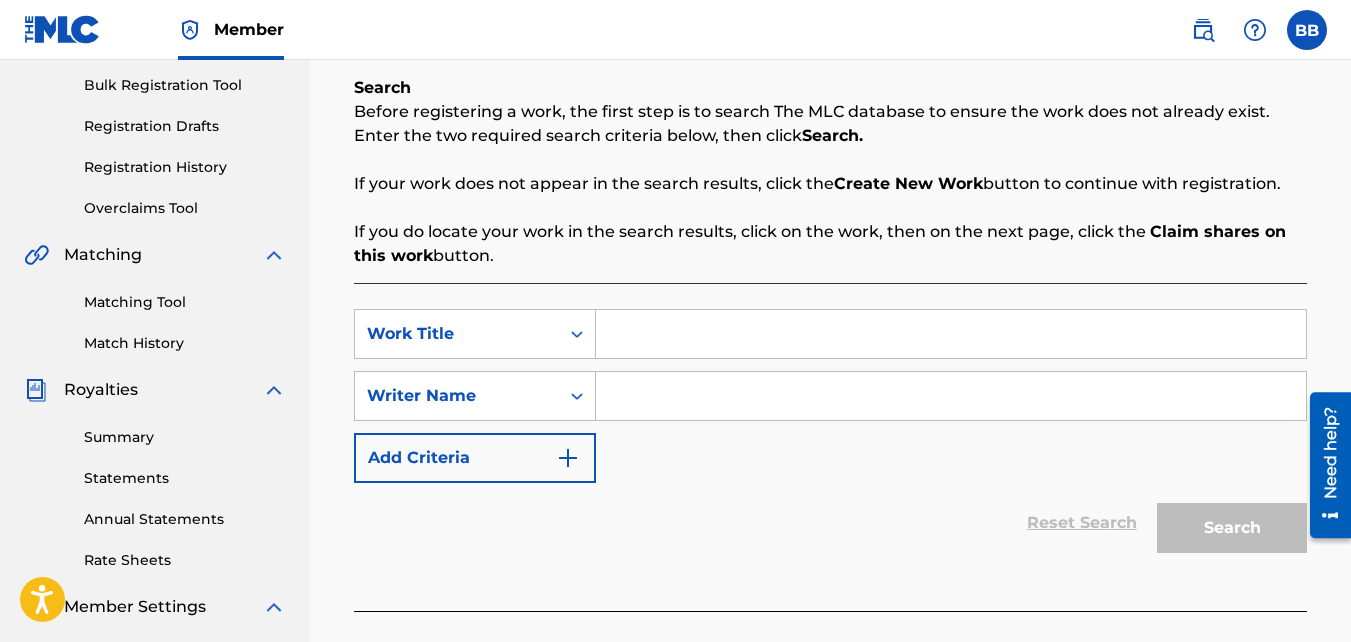 click at bounding box center [951, 396] 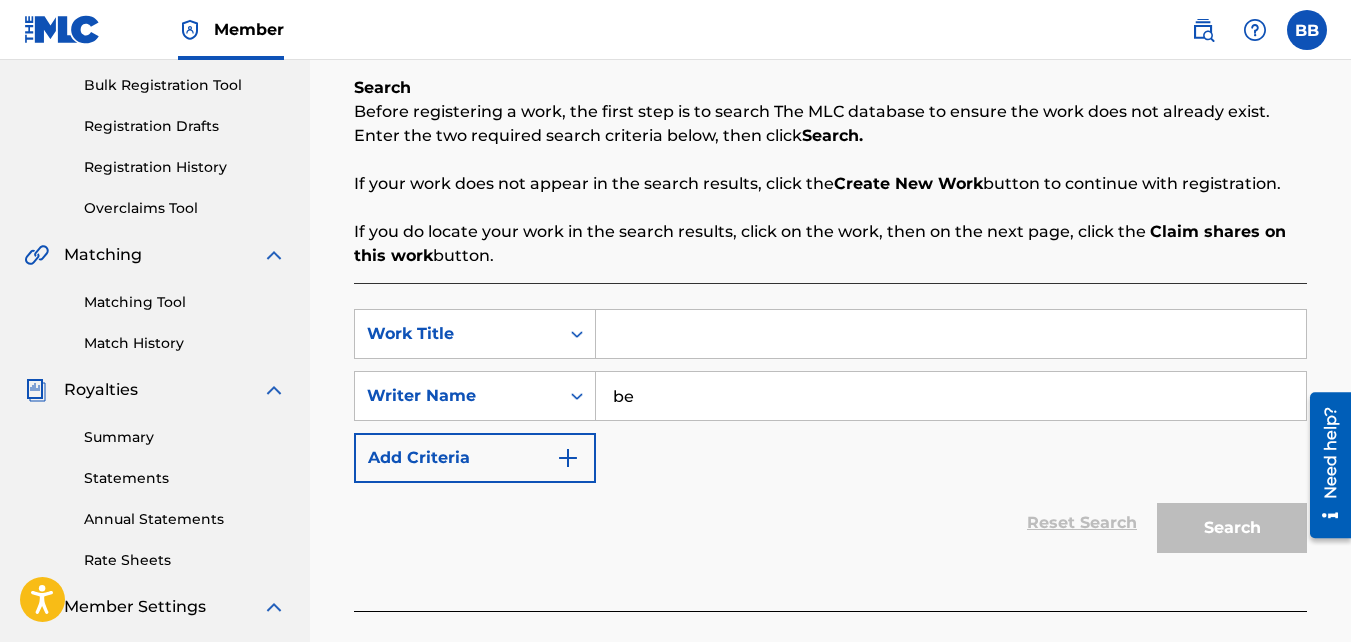 type on "b" 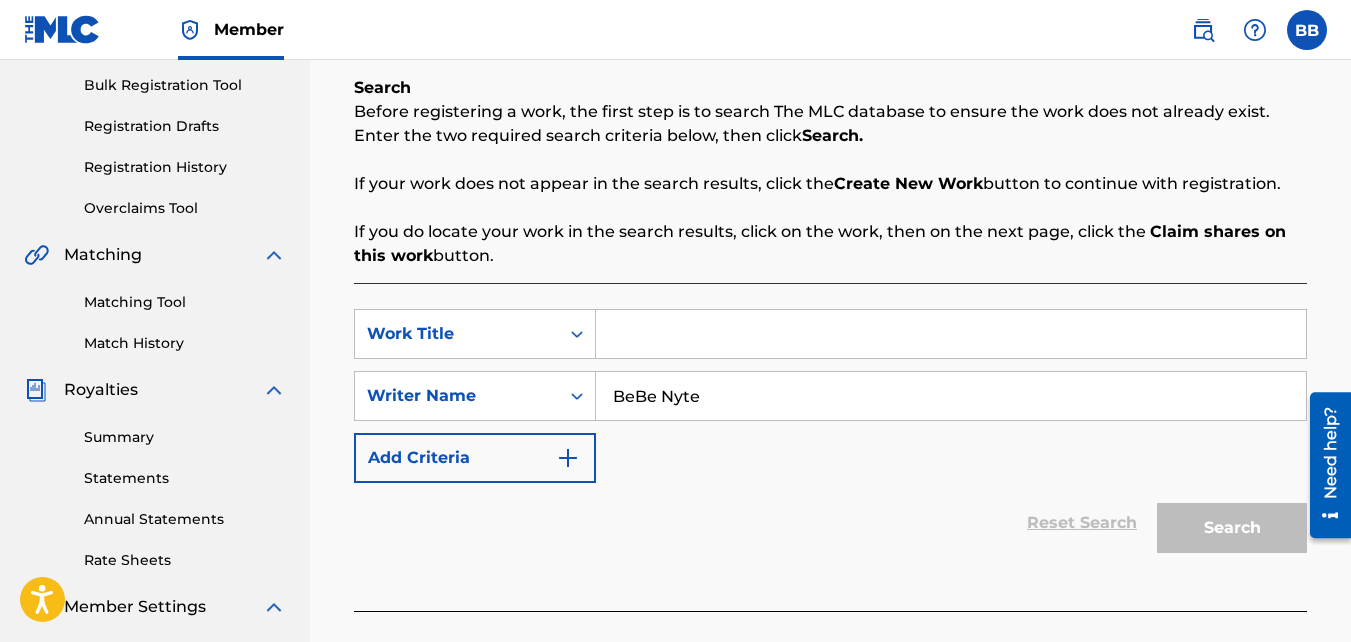 type on "BeBe Nyte" 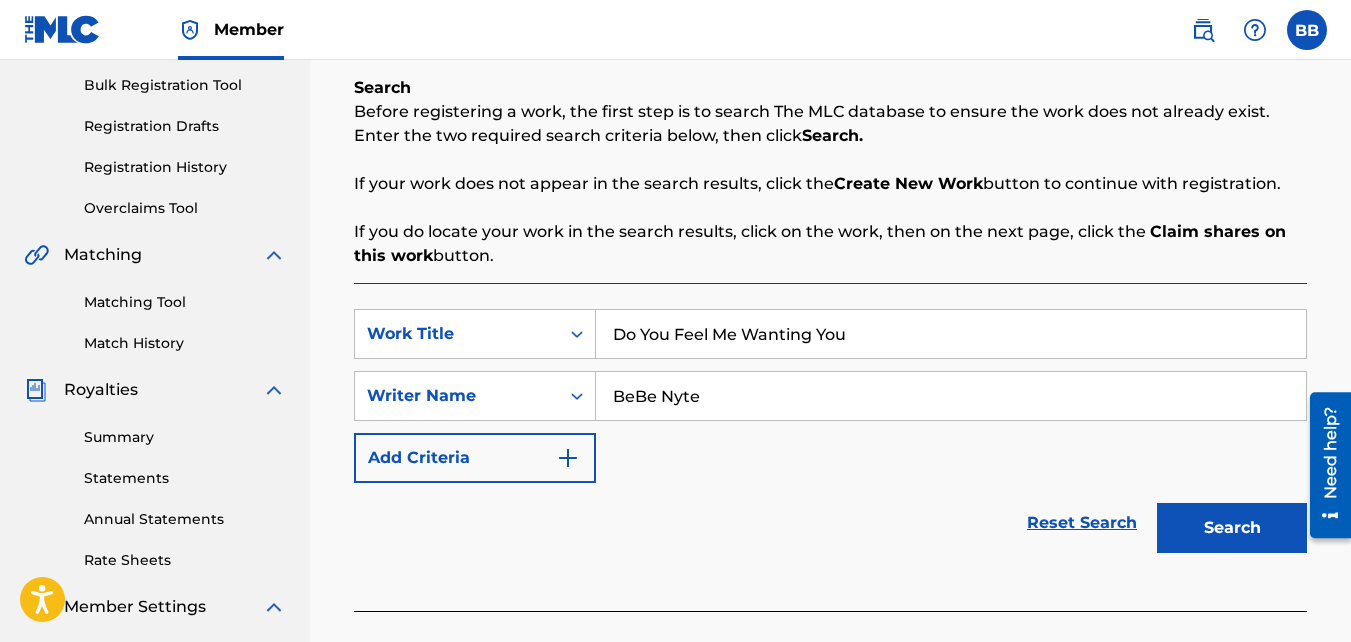 click on "Add Criteria" at bounding box center (475, 458) 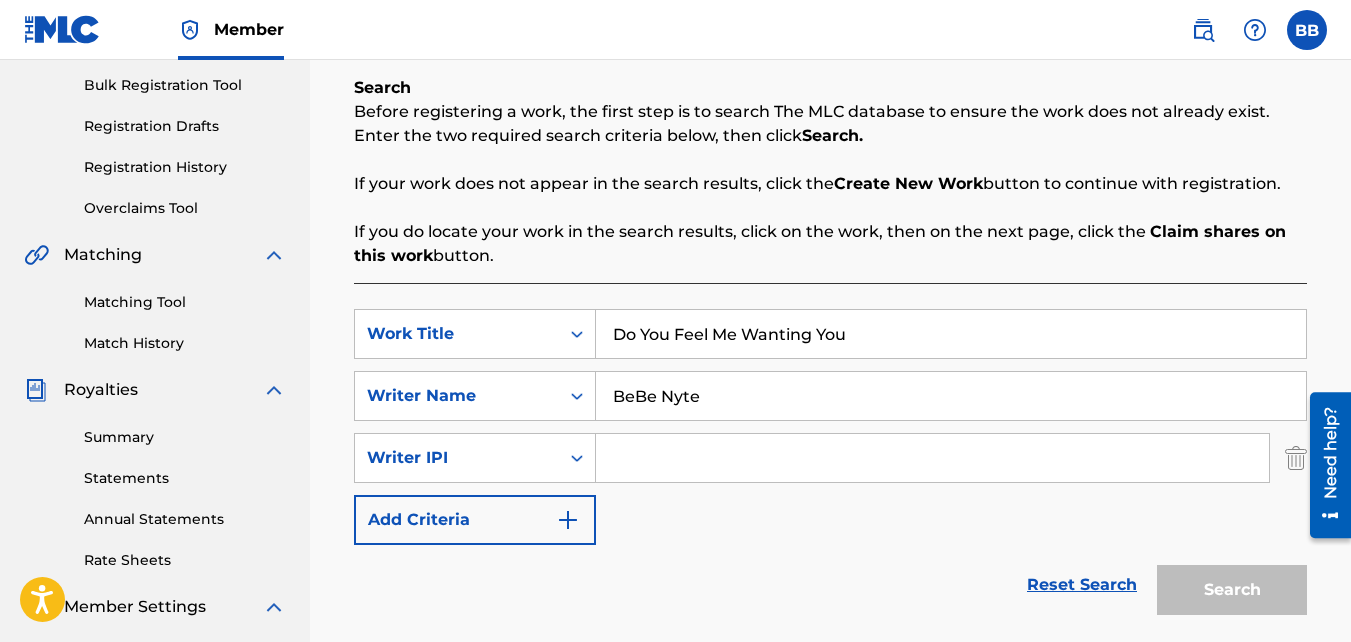 drag, startPoint x: 568, startPoint y: 519, endPoint x: 627, endPoint y: 542, distance: 63.324562 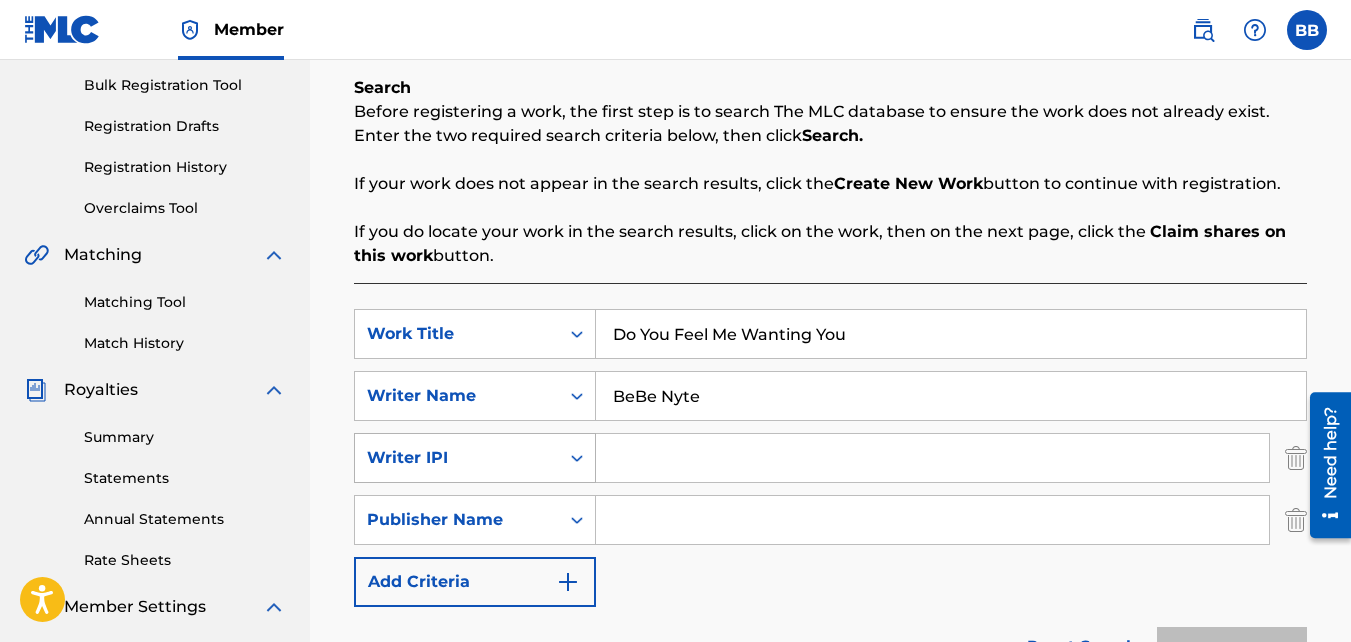 click 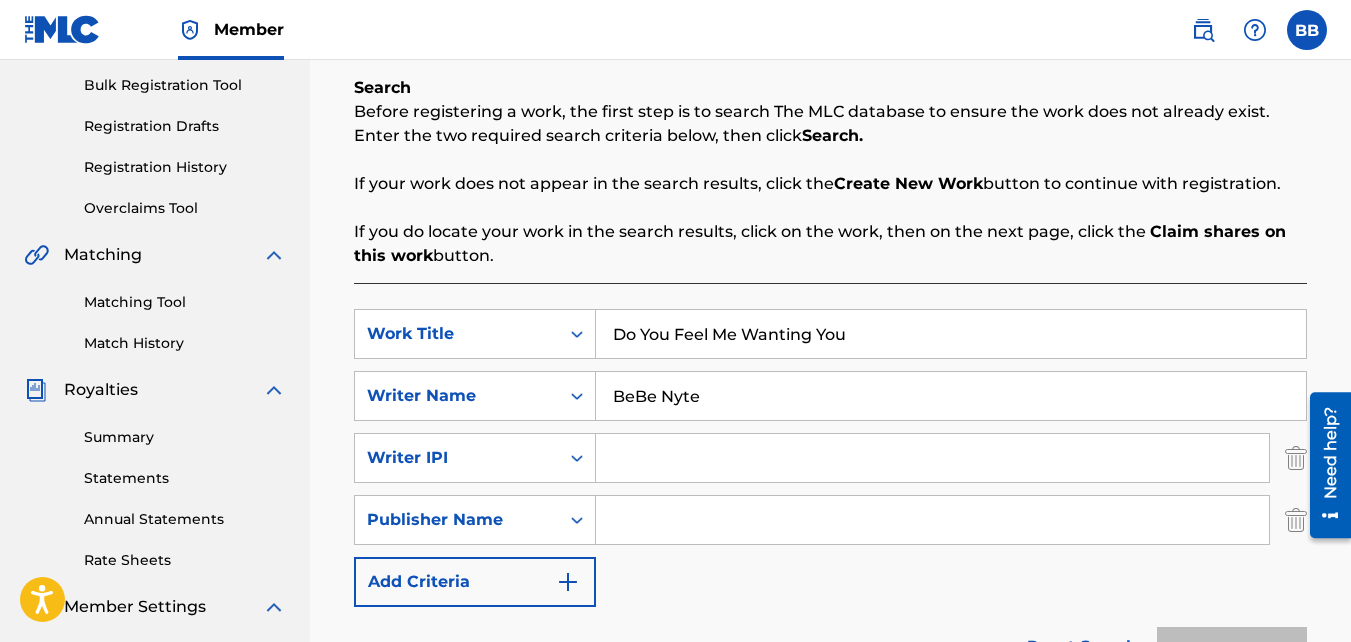click on "SearchWithCriteria84ff05d0-3a18-40af-a1df-6d25453a3b59 Work Title Do You Feel Me Wanting You SearchWithCriteria8844a967-0c58-46ed-9279-ab83586bd71a Writer Name BeBe Nyte SearchWithCriteriabb7daedf-ab20-4a3d-aa66-207d7fdf7fa6 Writer IPI SearchWithCriteria624fdab3-8def-49d3-bfc6-f818112e5f6f Publisher Name Add Criteria" at bounding box center (830, 458) 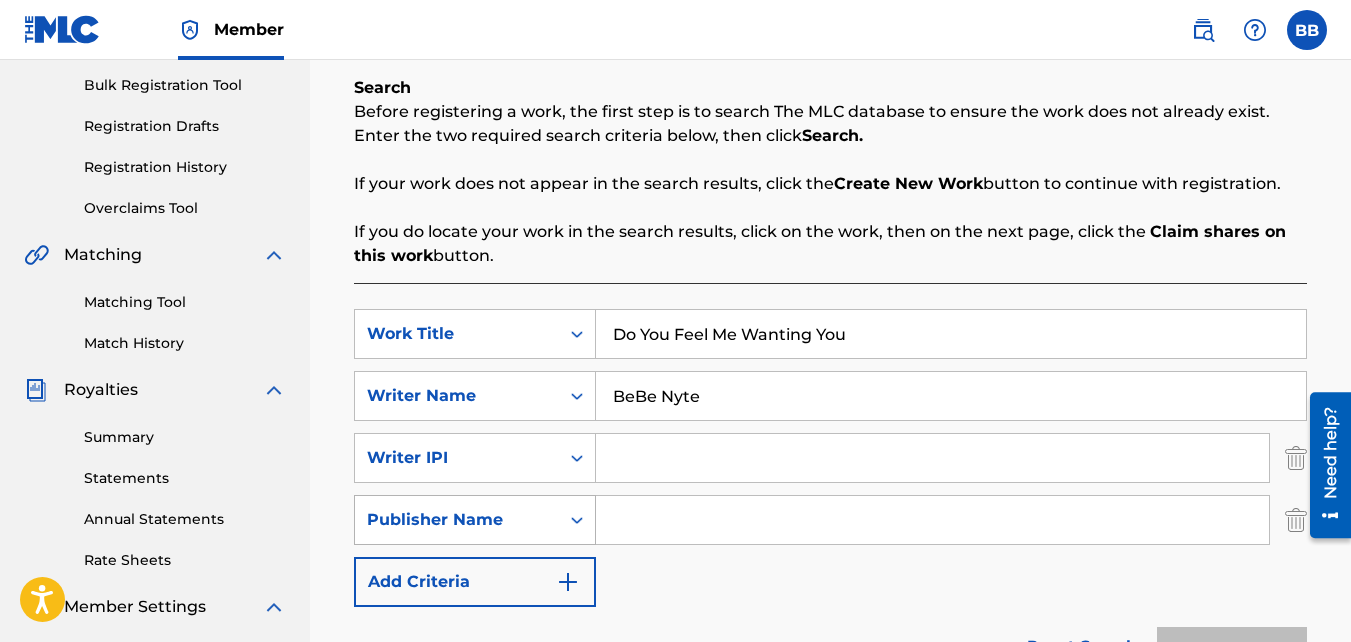 click on "Publisher Name" at bounding box center [457, 520] 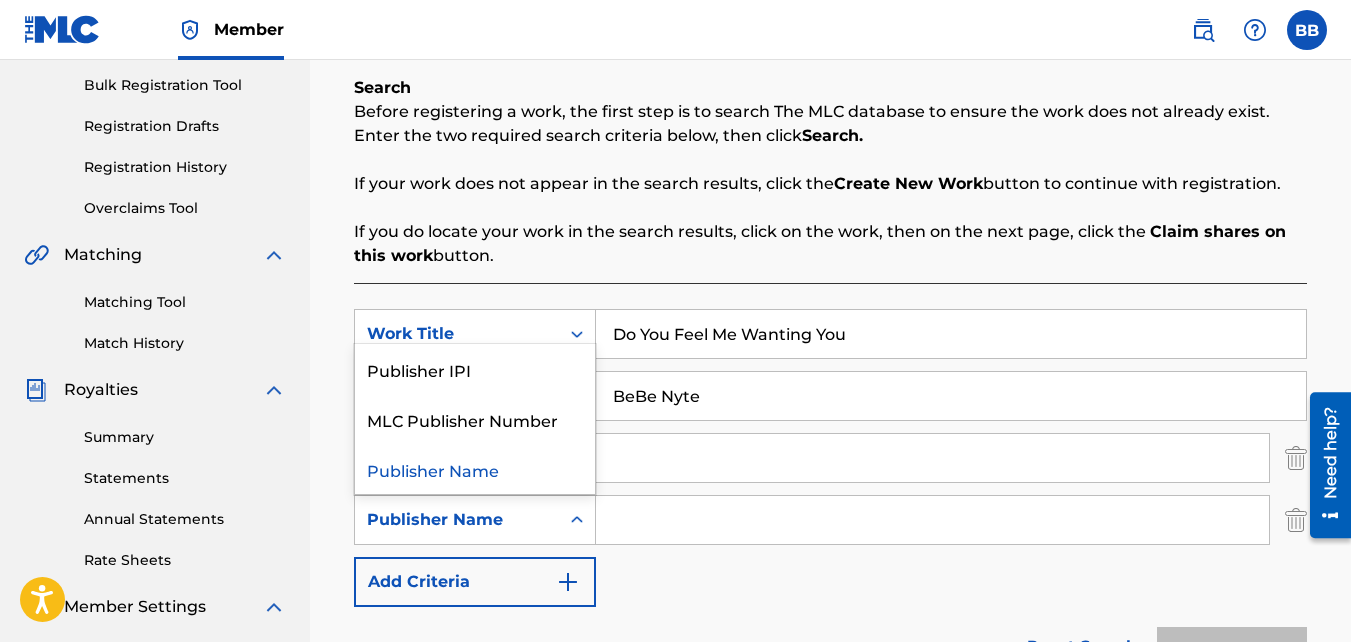 click on "SearchWithCriteria84ff05d0-3a18-40af-a1df-6d25453a3b59 Work Title Do You Feel Me Wanting You SearchWithCriteria8844a967-0c58-46ed-9279-ab83586bd71a Writer Name BeBe Nyte SearchWithCriteriabb7daedf-ab20-4a3d-aa66-207d7fdf7fa6 Writer IPI SearchWithCriteria624fdab3-8def-49d3-bfc6-f818112e5f6f 3 results available. Use Up and Down to choose options, press Enter to select the currently focused option, press Escape to exit the menu, press Tab to select the option and exit the menu. Publisher Name Publisher IPI MLC Publisher Number Publisher Name Add Criteria" at bounding box center (830, 458) 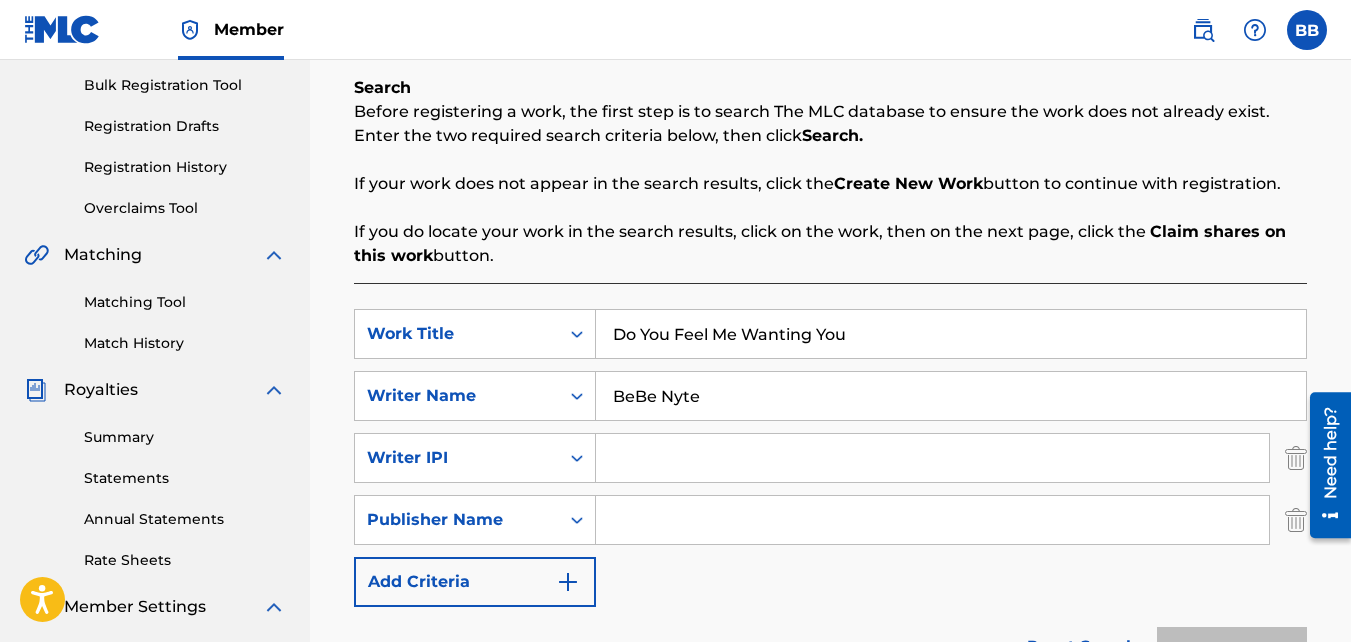 click at bounding box center (1296, 520) 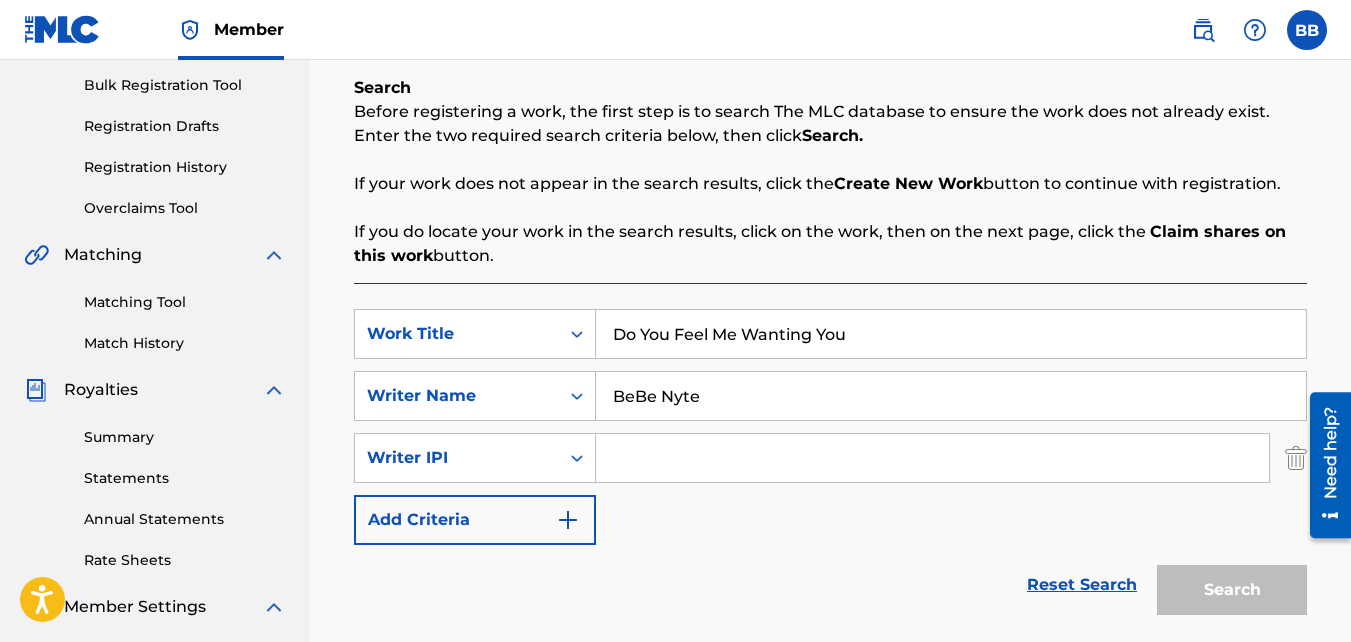 click at bounding box center [1296, 458] 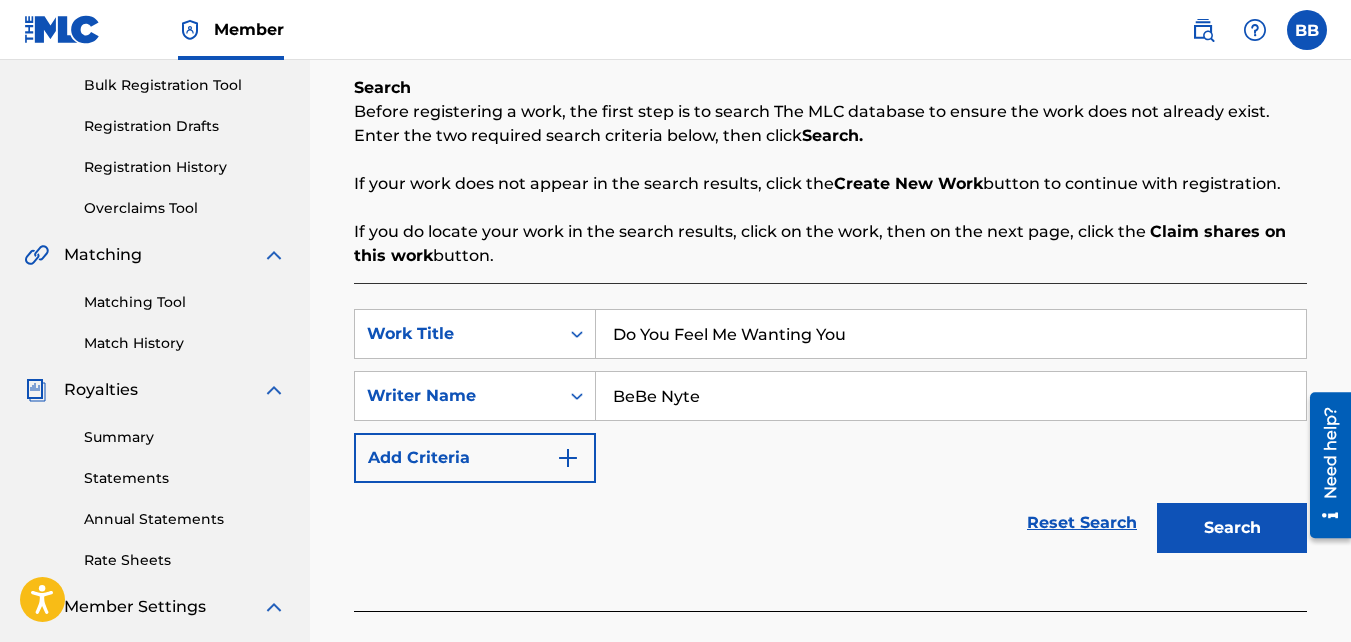 click on "Search" at bounding box center (1232, 528) 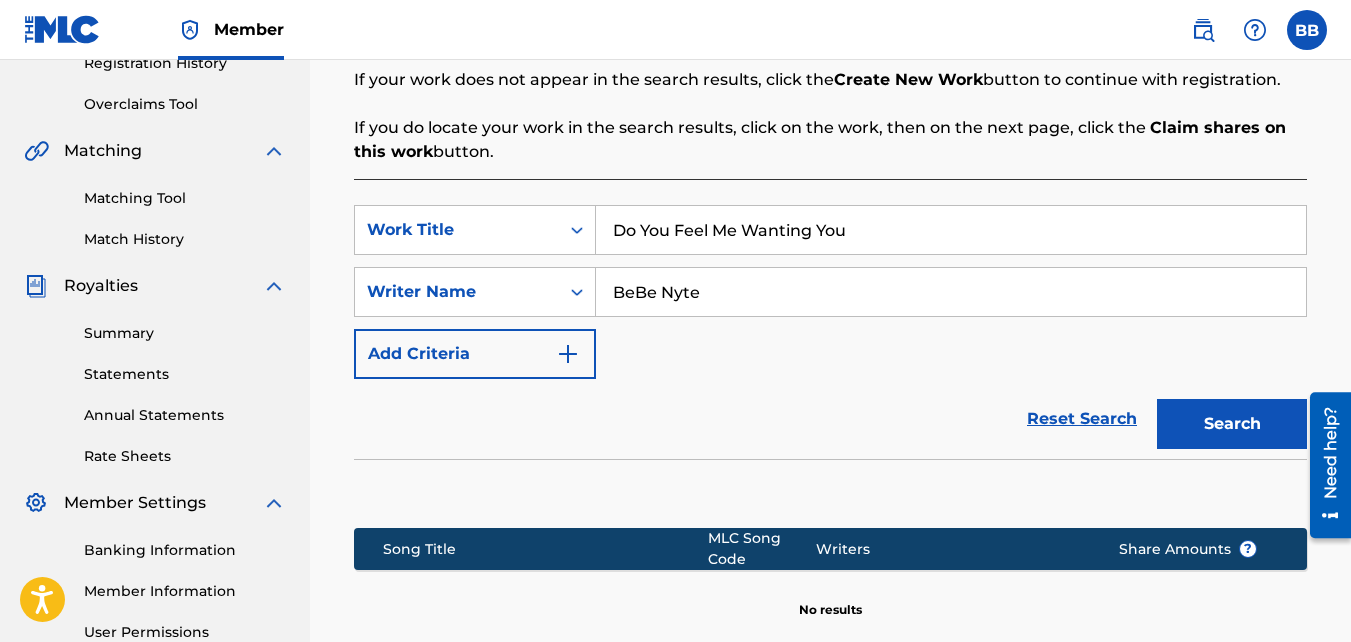 scroll, scrollTop: 350, scrollLeft: 0, axis: vertical 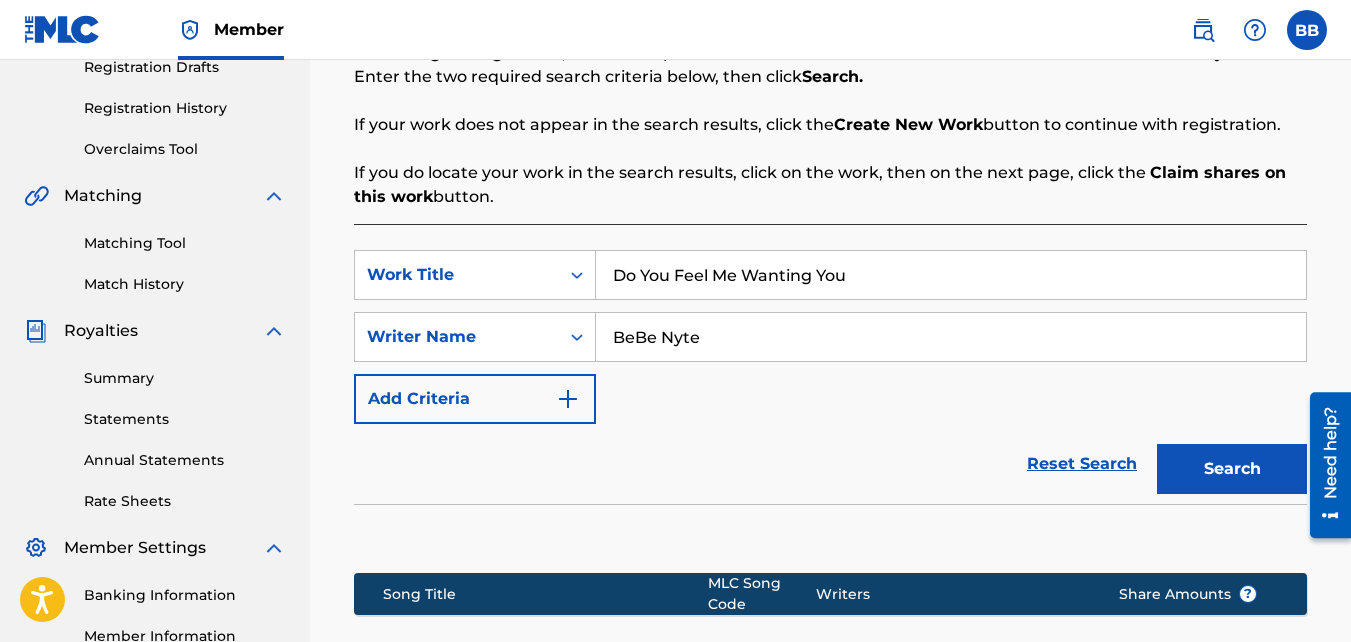 click on "Register Work Search Enter Work Details Add Writers Add Publishers & Shares Add Recording Review Search Before registering a work, the first step is to search The MLC database to ensure the work does not already exist. Enter the two required search criteria below, then click   Search.  If your work does not appear in the search results, click the  Create New Work   button to continue with registration. If you do locate your work in the search results, click on the work, then on the next page, click the   Claim shares on this work  button. SearchWithCriteria84ff05d0-3a18-40af-a1df-6d25453a3b59 Work Title Do You Feel Me Wanting You SearchWithCriteria8844a967-0c58-46ed-9279-ab83586bd71a Writer Name BeBe Nyte Add Criteria Reset Search Search Song Title MLC Song Code Writers Share Amounts ? No results Create new work" at bounding box center [830, 297] 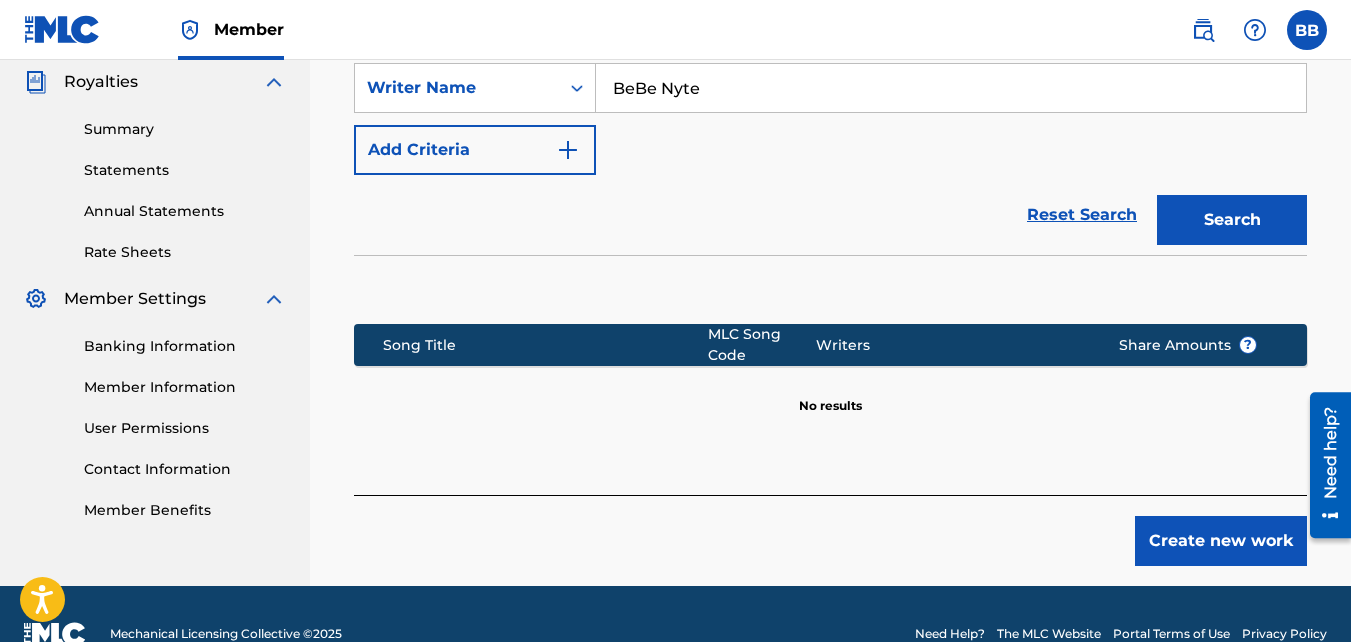 scroll, scrollTop: 639, scrollLeft: 0, axis: vertical 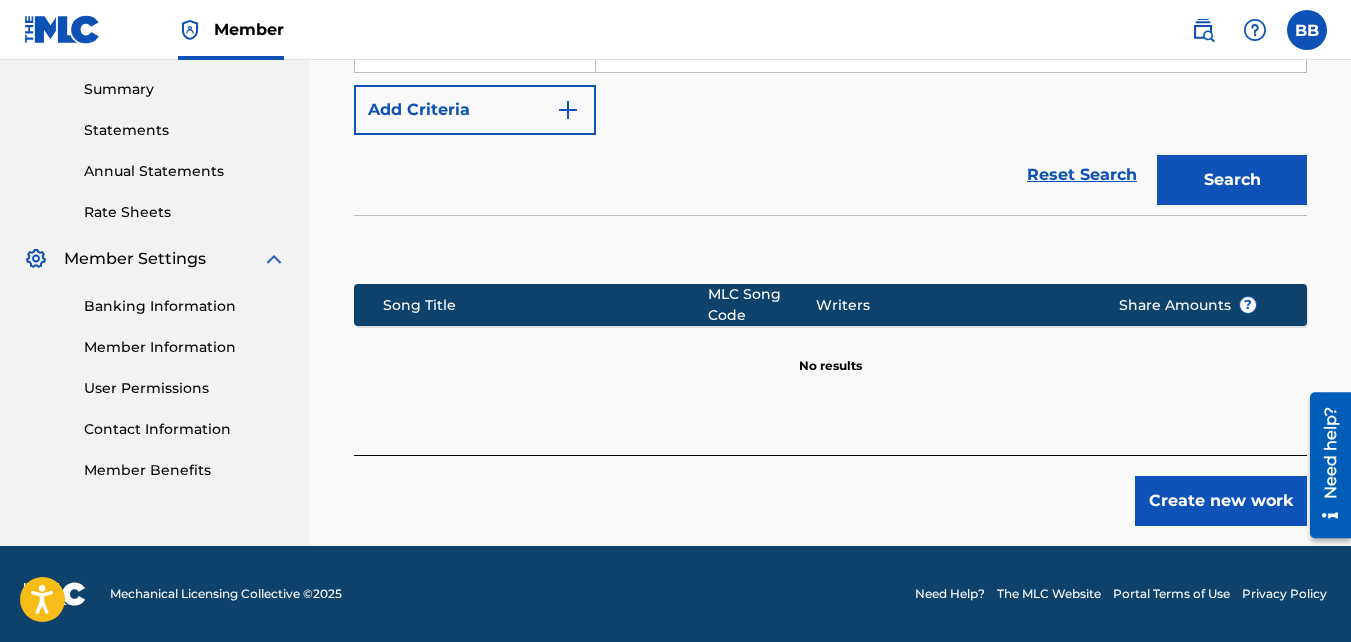 click on "Search" at bounding box center (1232, 180) 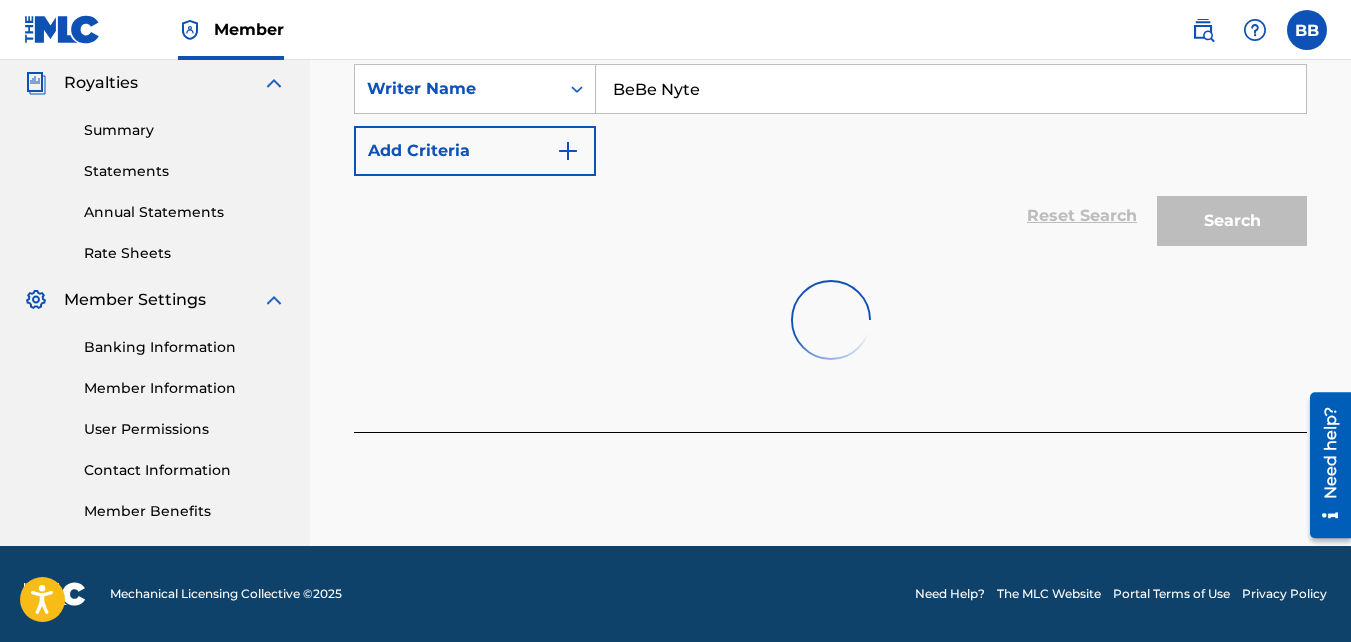 scroll, scrollTop: 639, scrollLeft: 0, axis: vertical 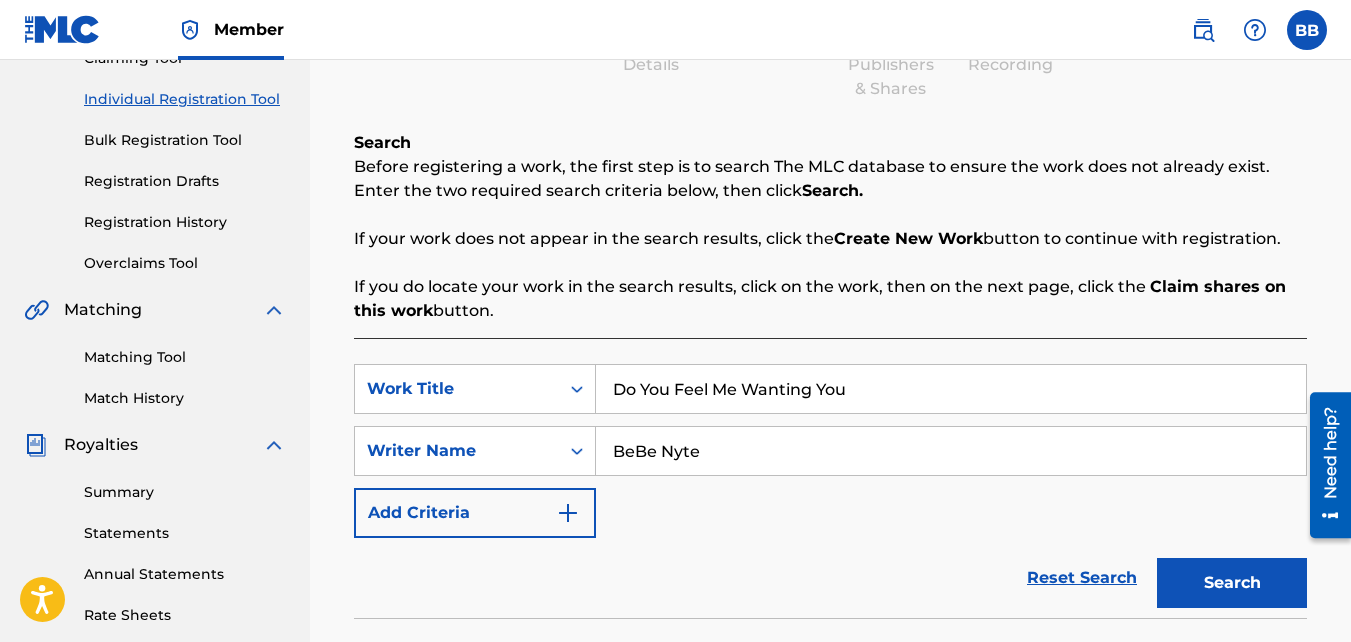drag, startPoint x: 865, startPoint y: 389, endPoint x: 534, endPoint y: 349, distance: 333.40817 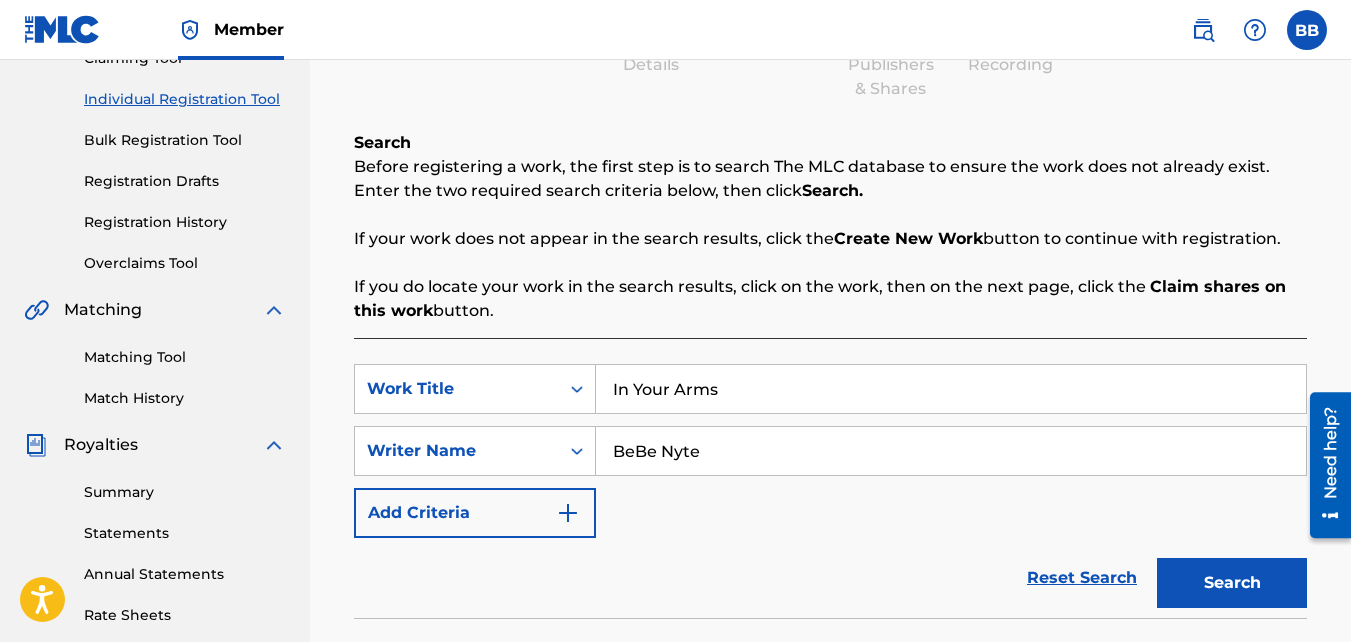 type on "In Your Arms" 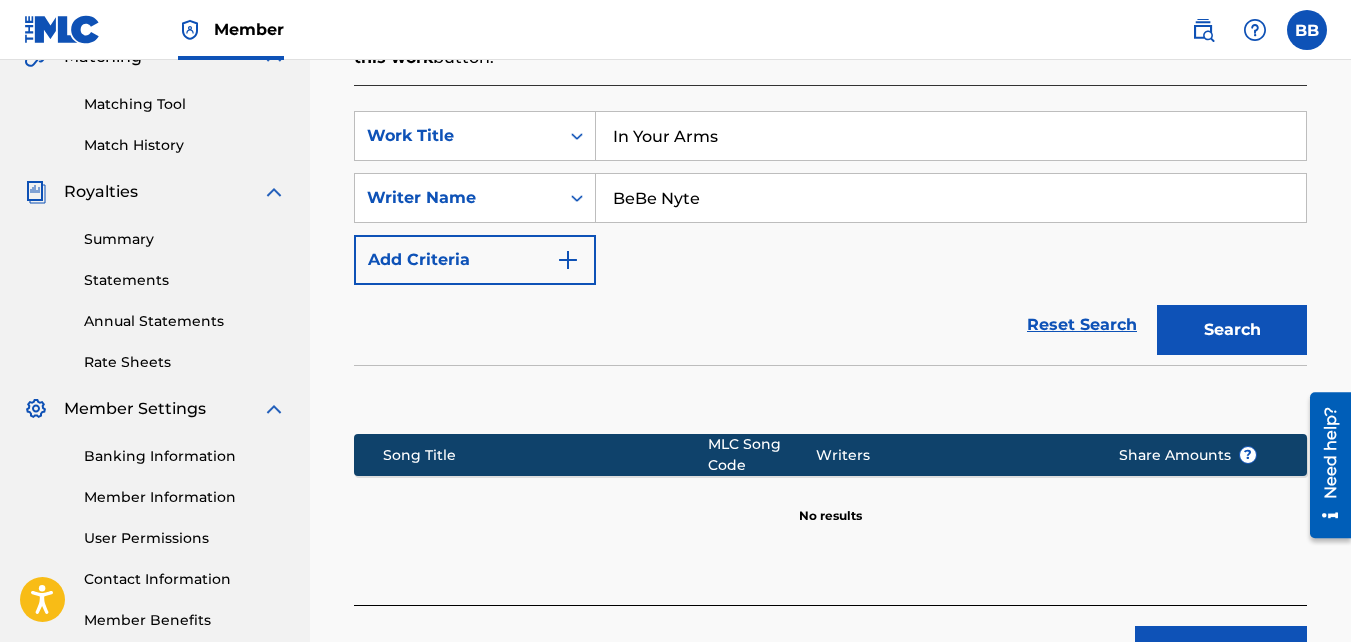 scroll, scrollTop: 491, scrollLeft: 0, axis: vertical 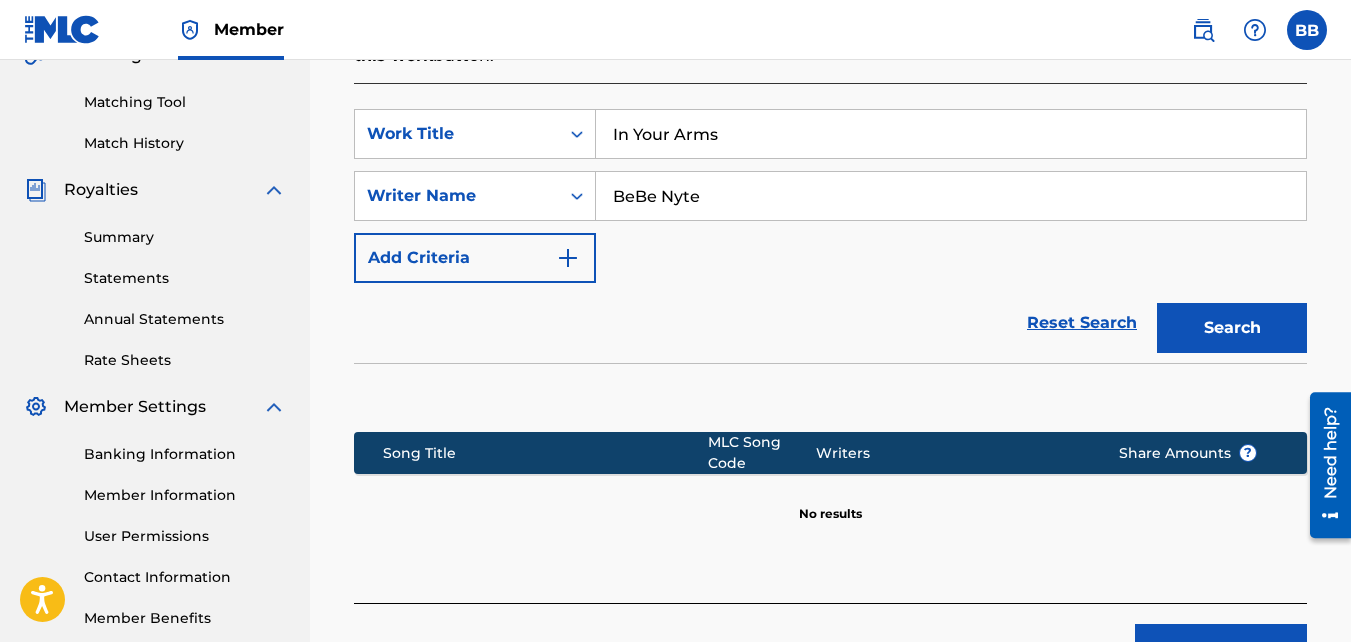 click on "Summary" at bounding box center [185, 237] 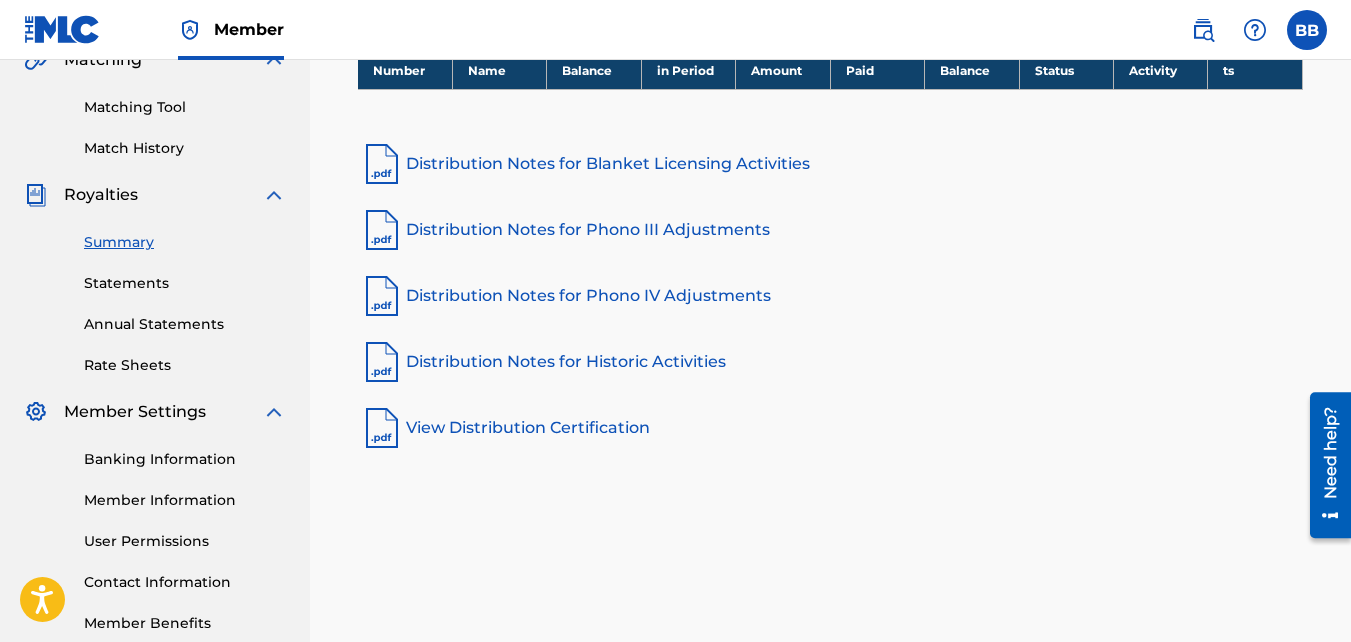 scroll, scrollTop: 479, scrollLeft: 0, axis: vertical 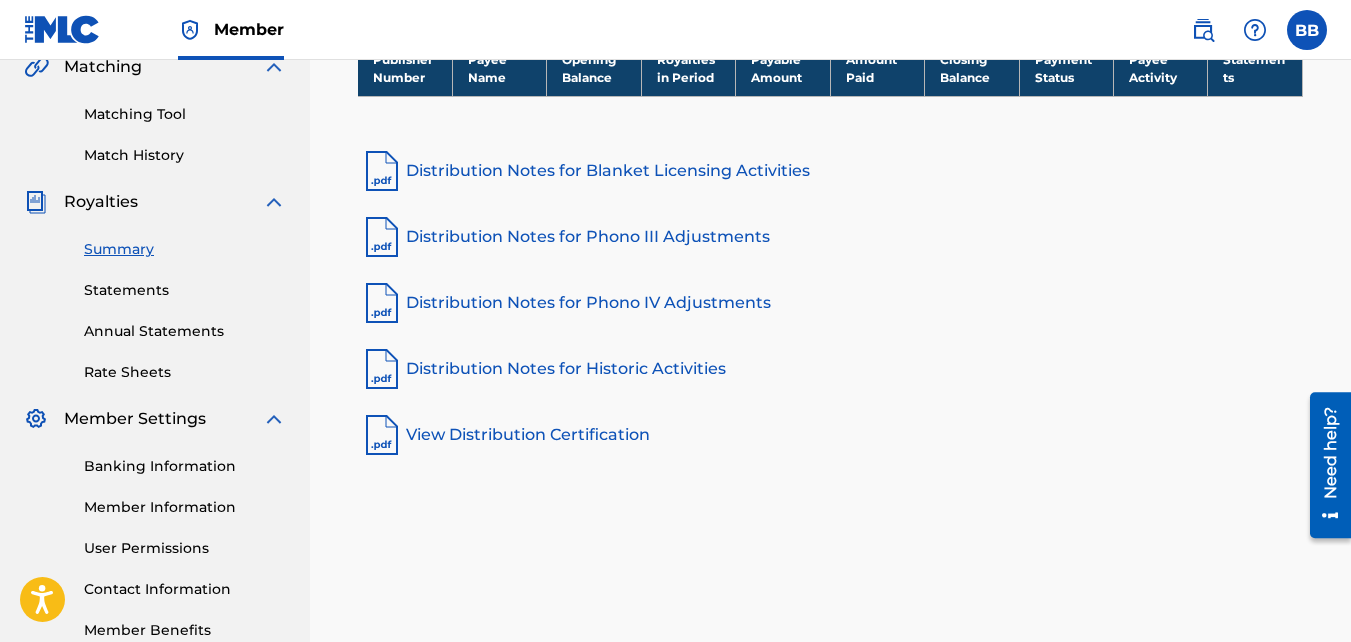 click on "Statements" at bounding box center [185, 290] 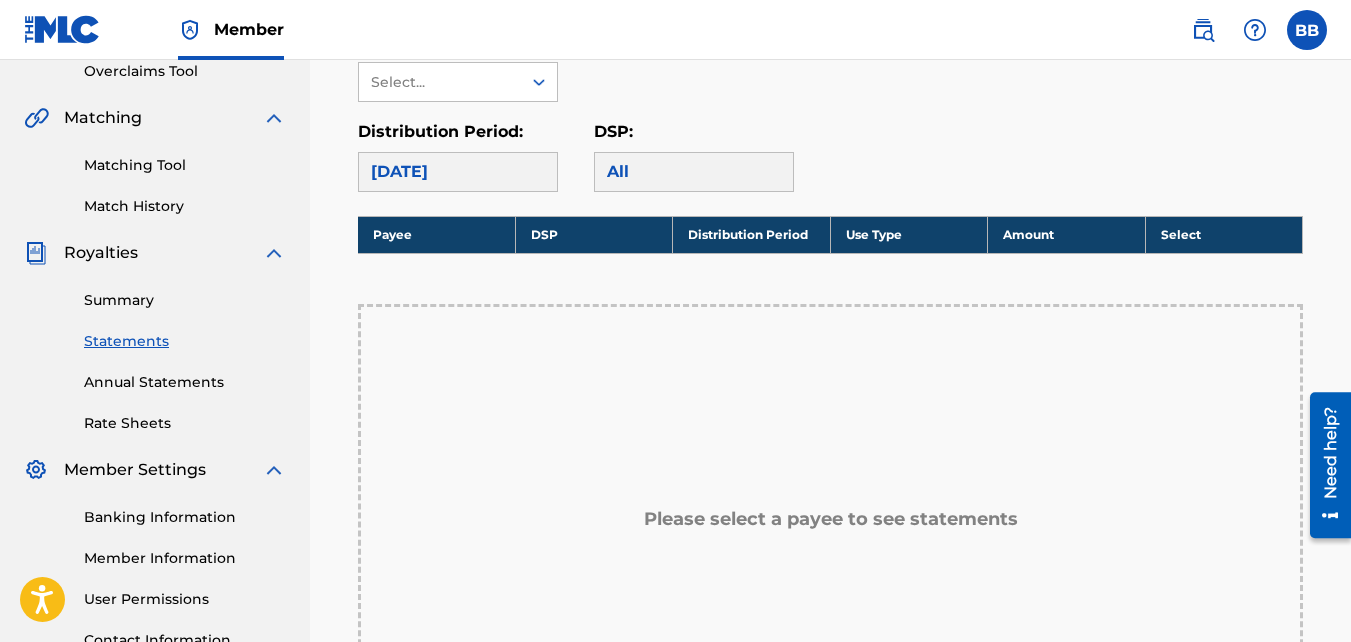 scroll, scrollTop: 425, scrollLeft: 0, axis: vertical 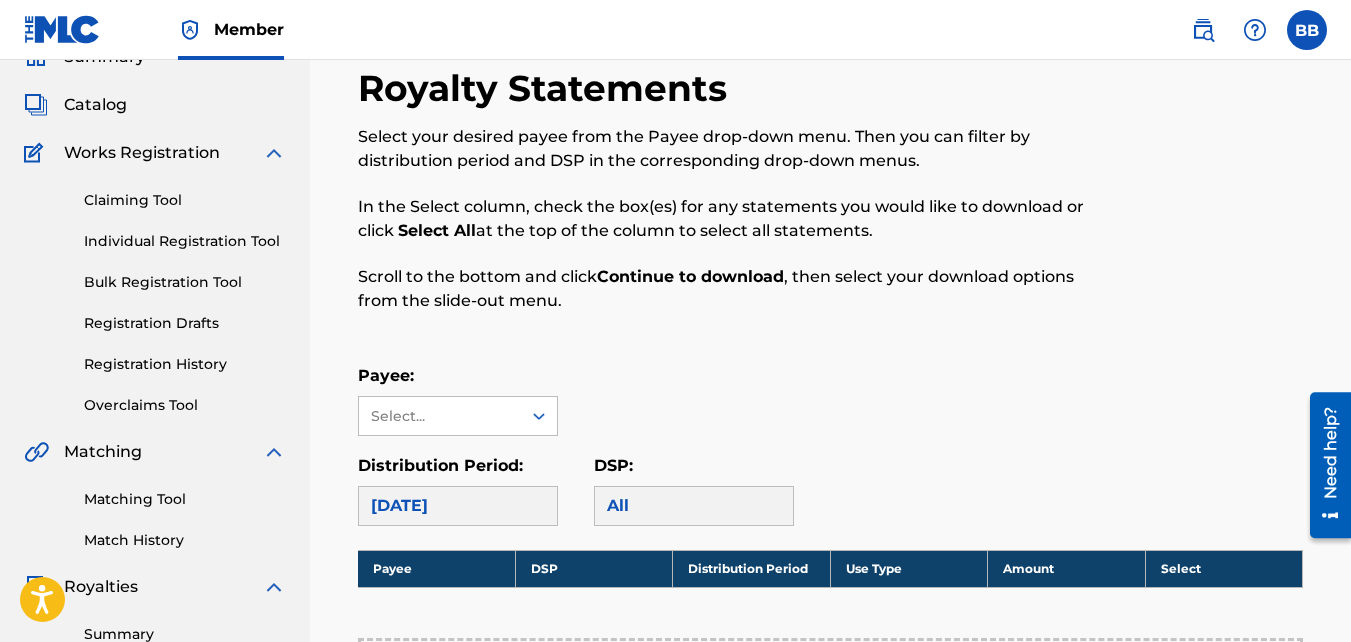 click on "Payee:" at bounding box center [458, 376] 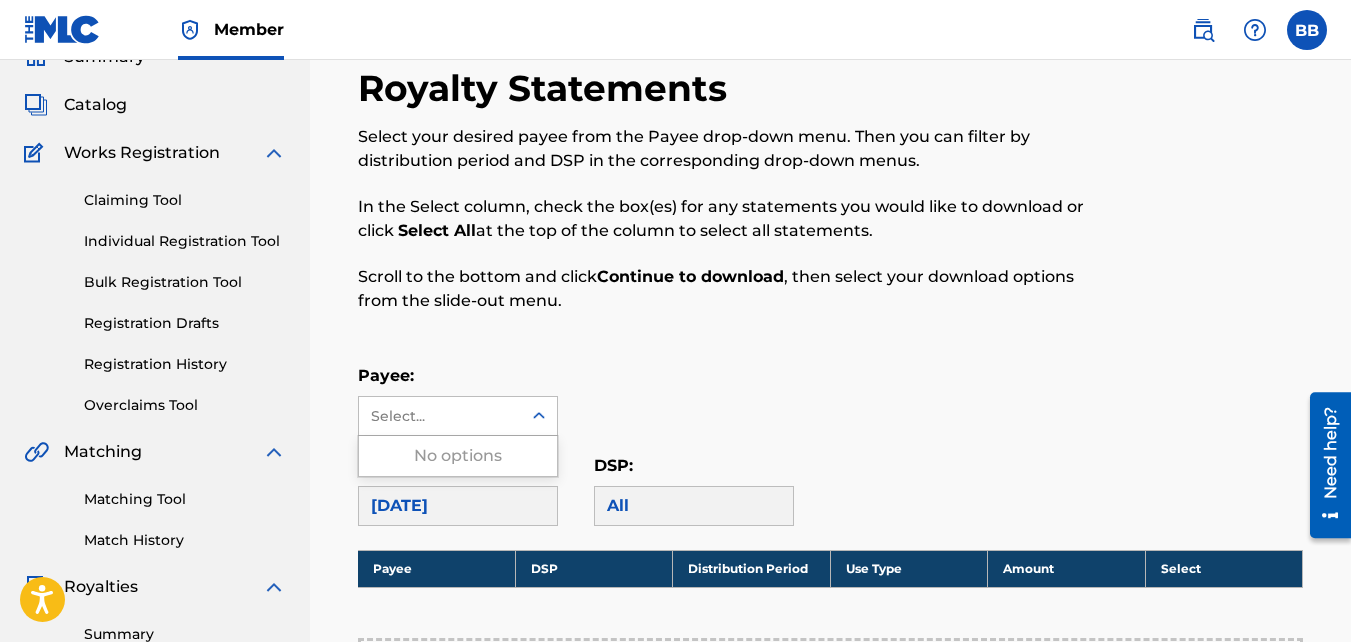 click on "Select..." at bounding box center (439, 416) 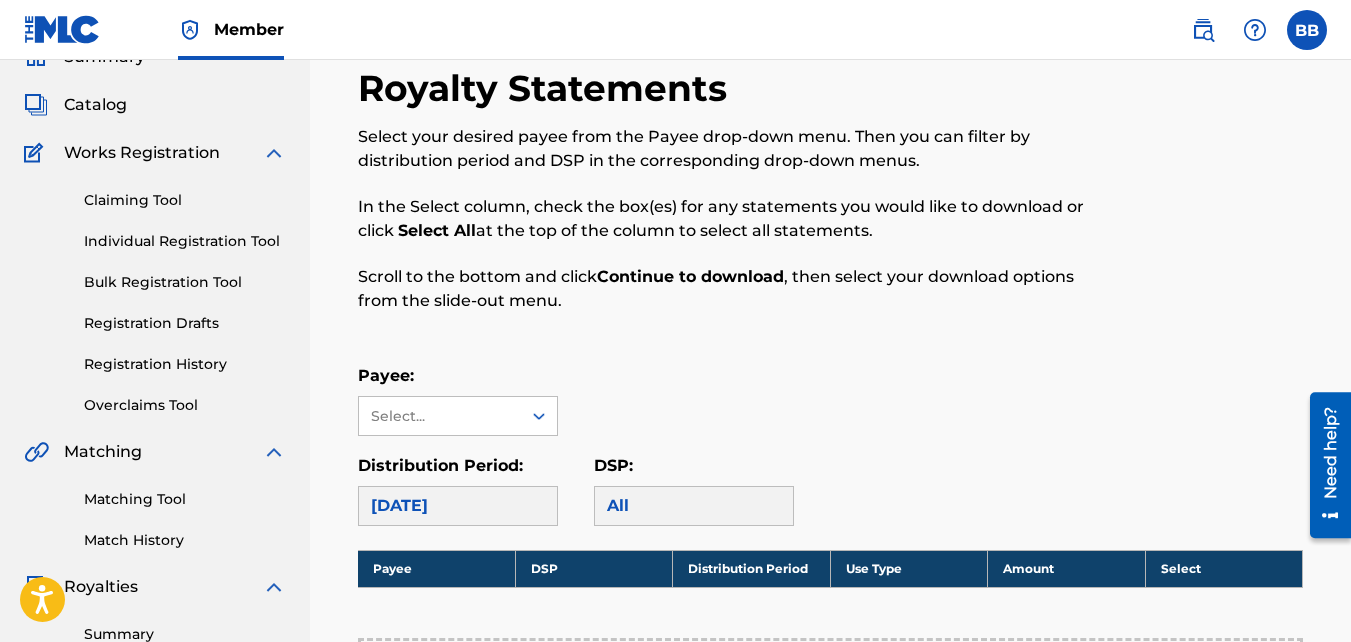 click on "Royalty Statements Select your desired payee from the Payee drop-down menu. Then you can filter by distribution period and DSP in the corresponding drop-down menus. In the Select column, check the box(es) for any statements you would like to download or click    Select All   at the top of the column to select all statements. Scroll to the bottom and click  Continue to download , then select your download options from the slide-out menu. Payee: Select... Distribution Period: [DATE] DSP: All Payee DSP Distribution Period Use Type Amount Select Please select a payee to see statements Continue to download" at bounding box center [830, 673] 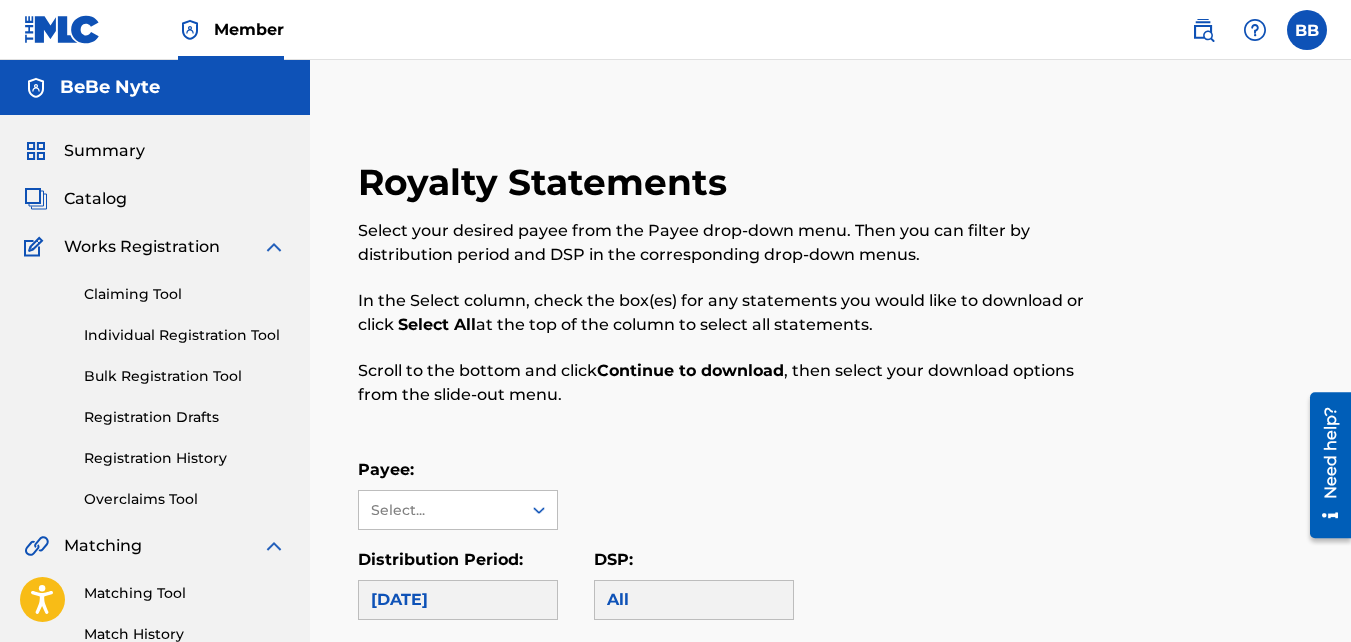 click on "Summary" at bounding box center (104, 151) 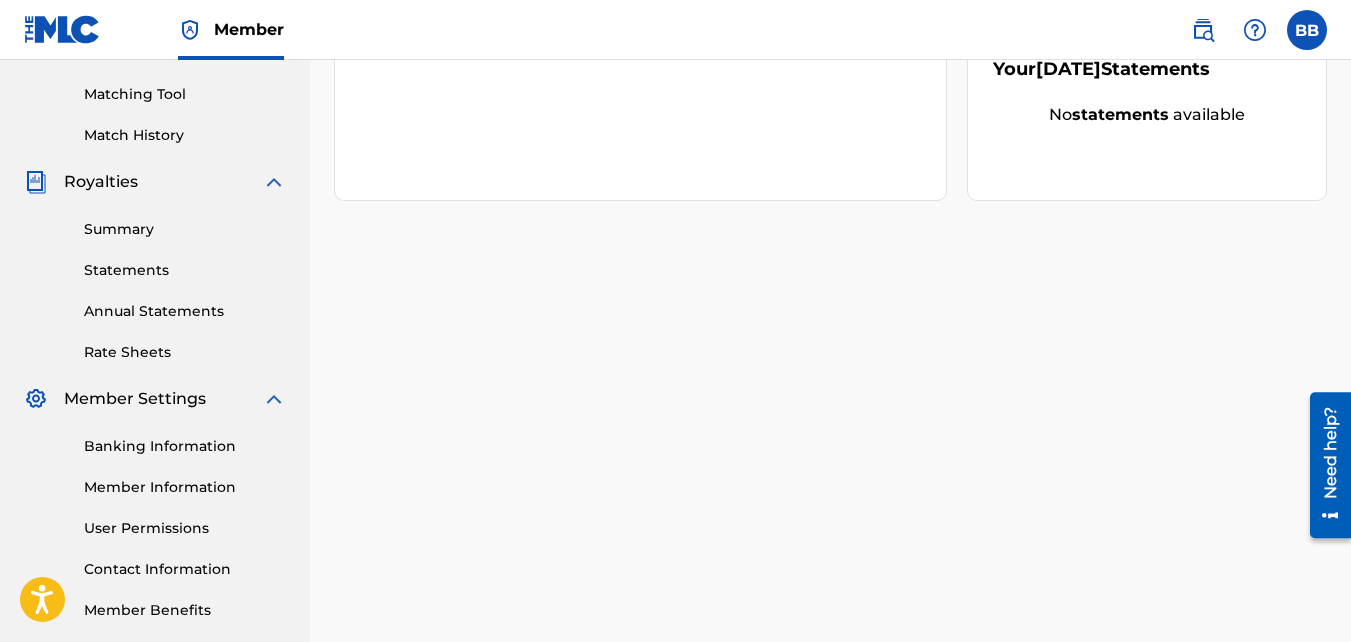 scroll, scrollTop: 262, scrollLeft: 0, axis: vertical 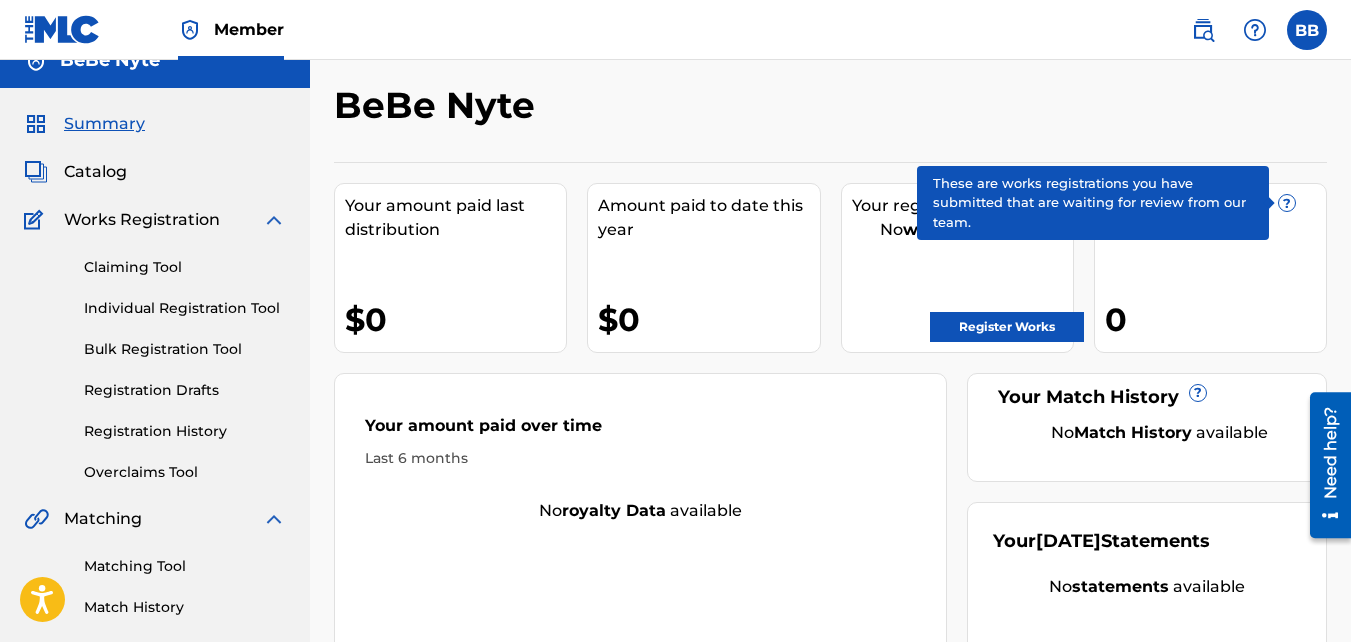 click on "Catalog" at bounding box center (95, 172) 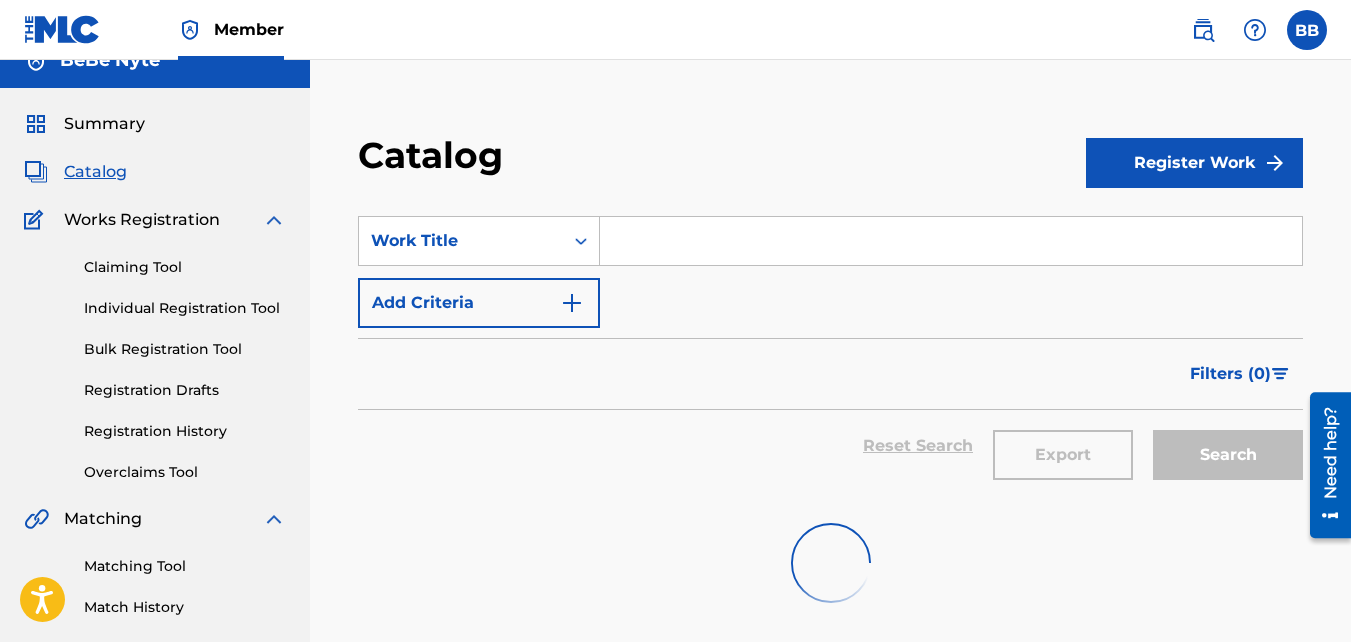 scroll, scrollTop: 0, scrollLeft: 0, axis: both 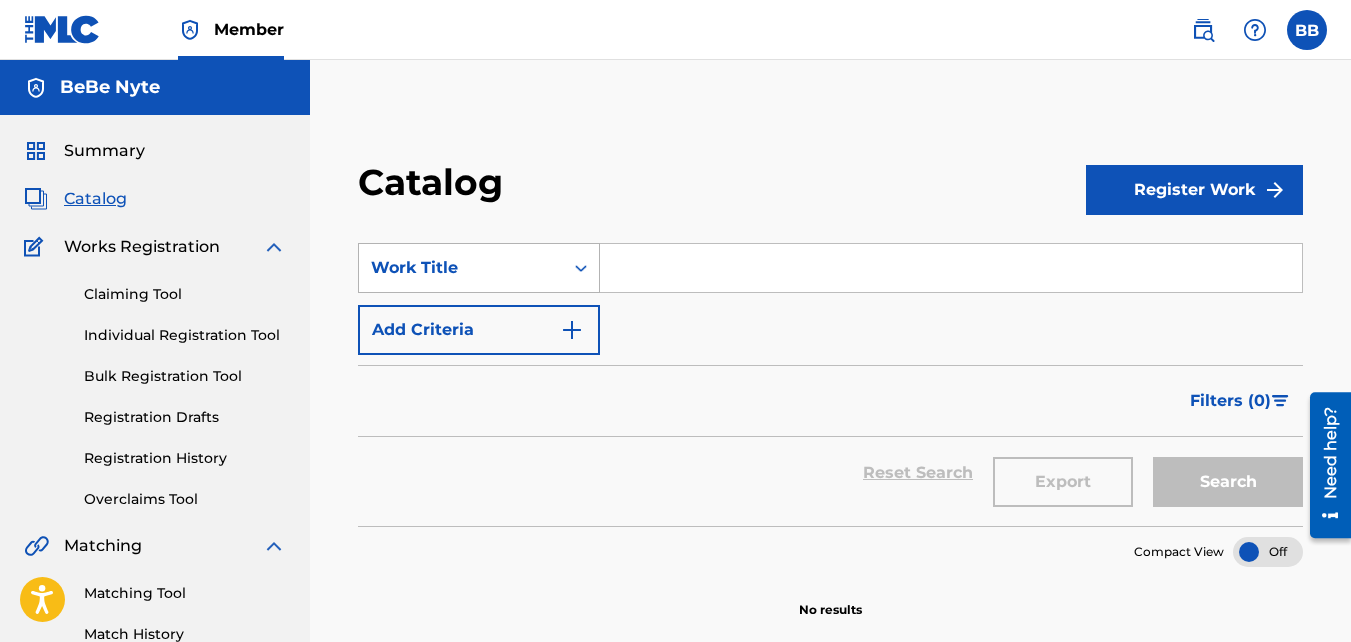 click 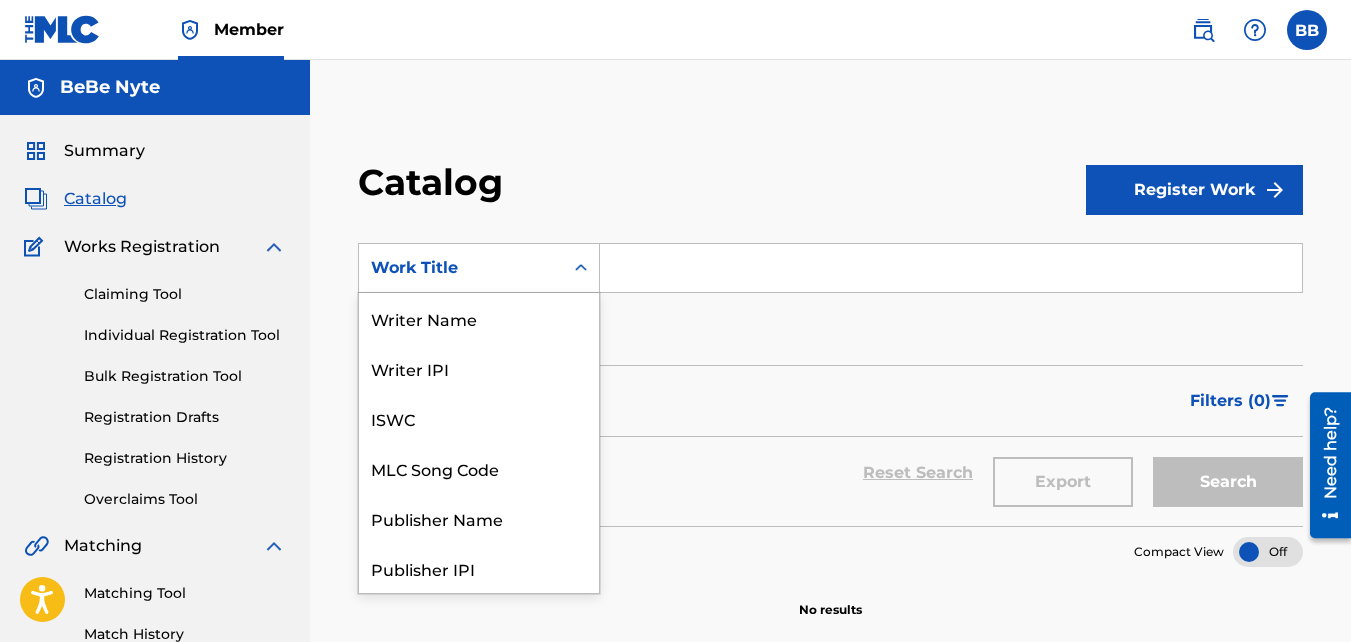 scroll, scrollTop: 300, scrollLeft: 0, axis: vertical 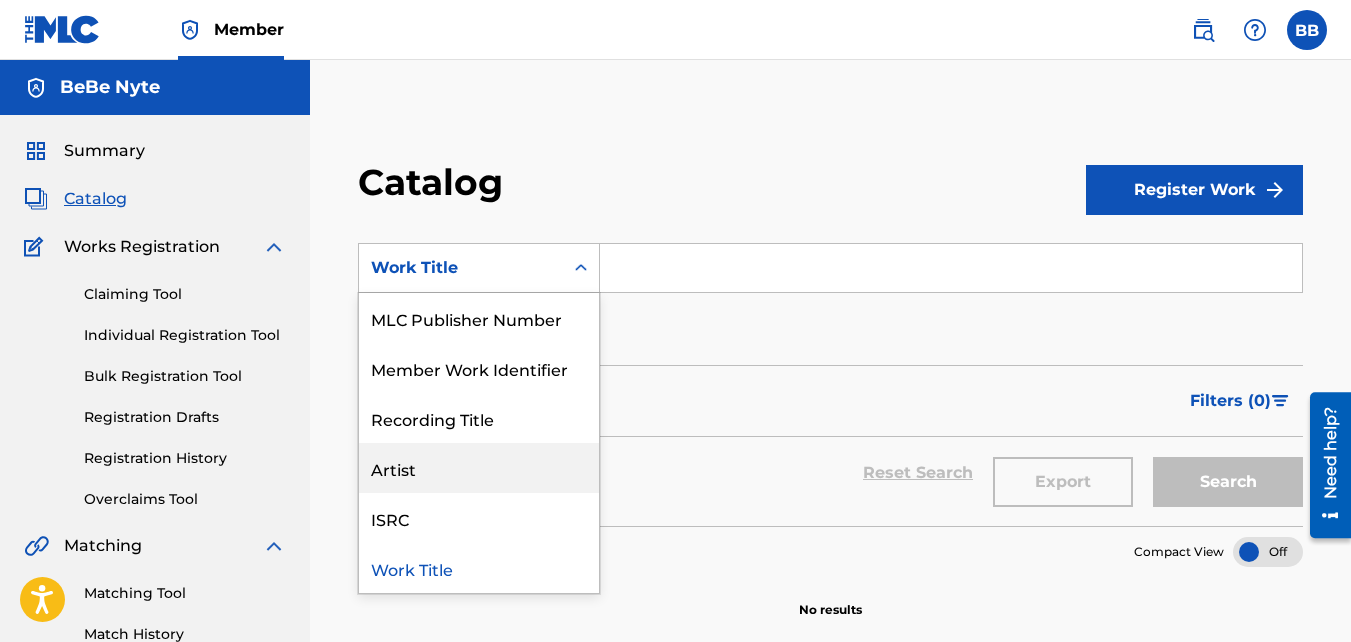 click on "Artist" at bounding box center [479, 468] 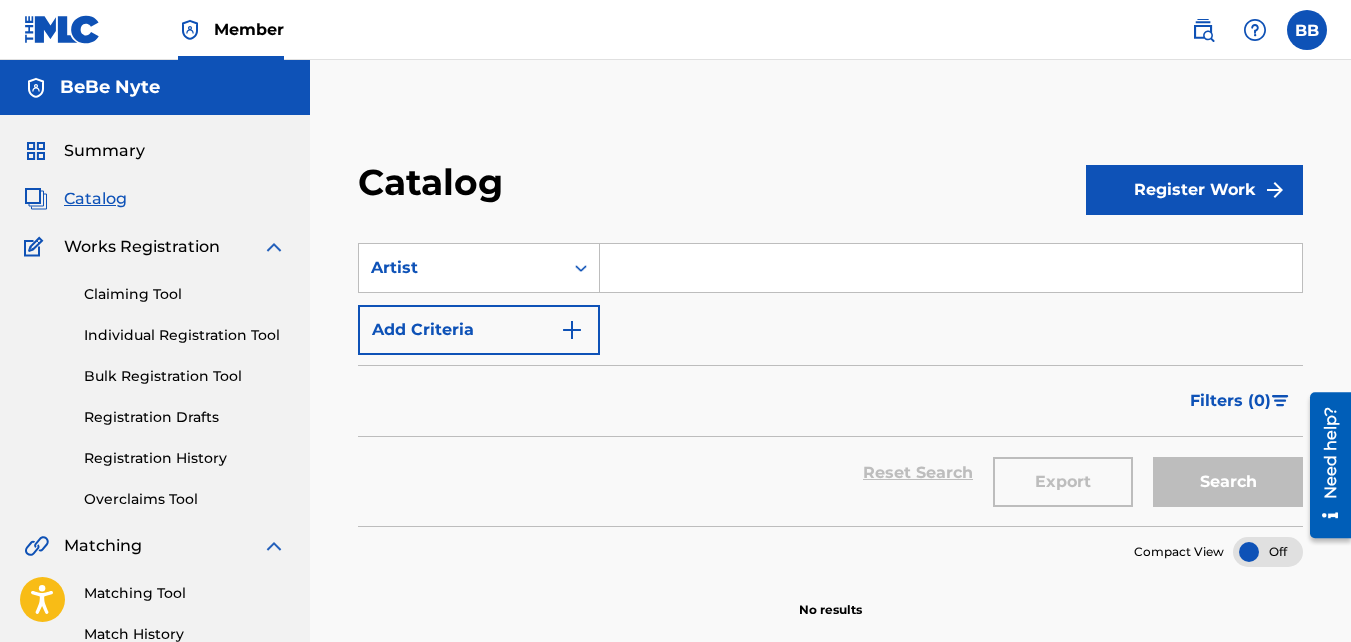 click at bounding box center (951, 268) 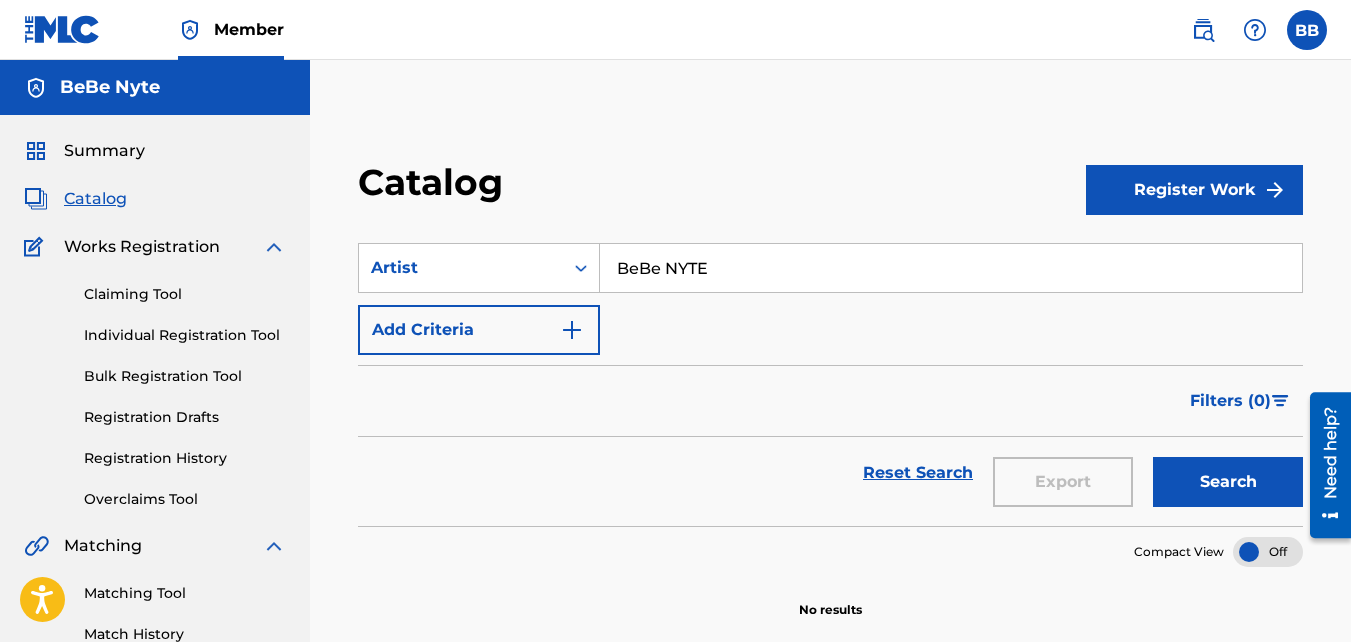 type on "BeBe NYTE" 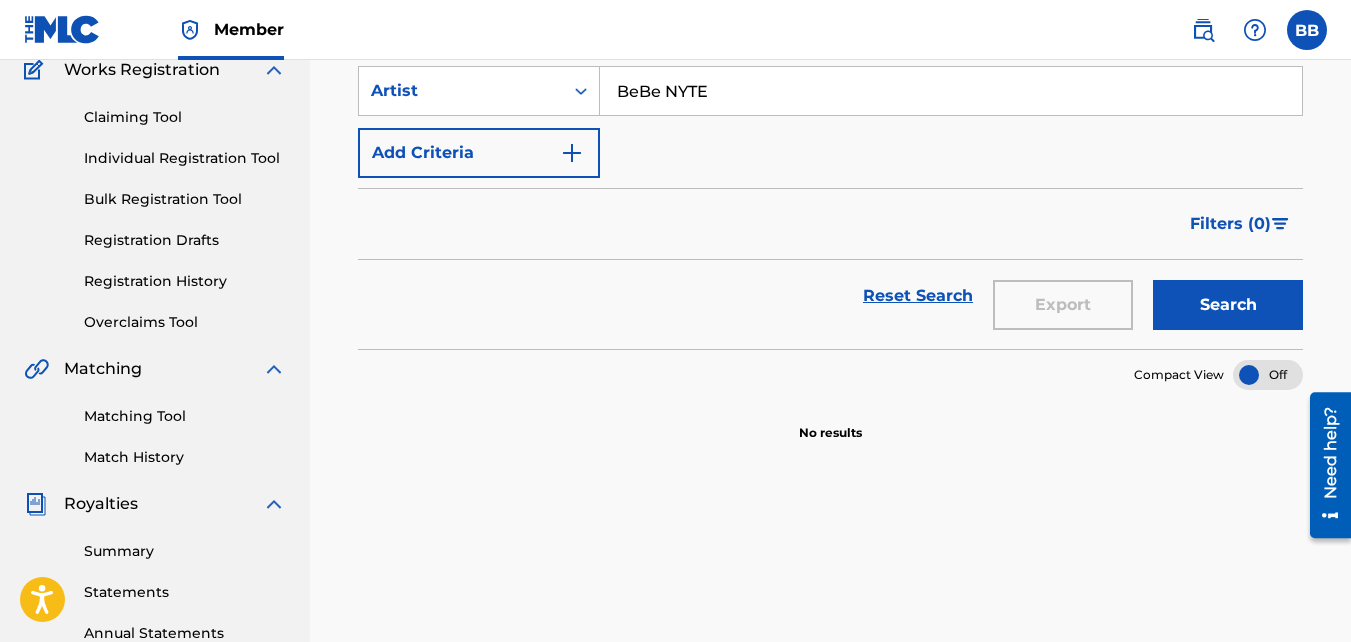 scroll, scrollTop: 0, scrollLeft: 0, axis: both 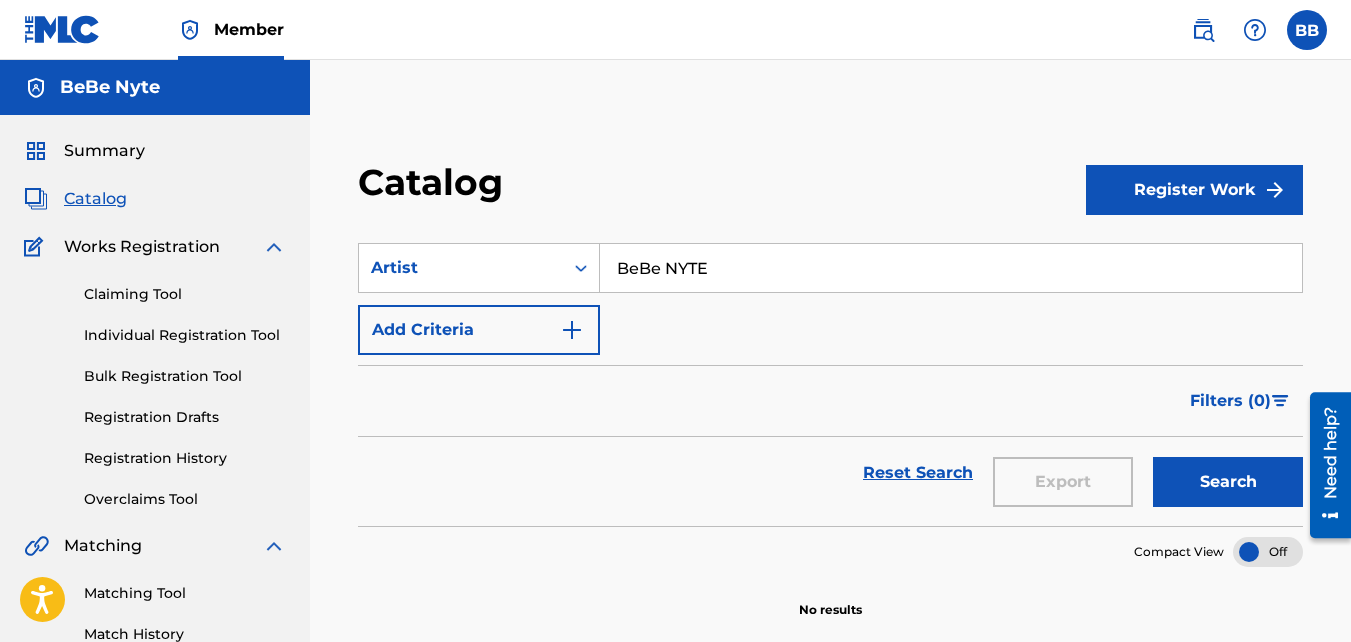 click on "Register Work" at bounding box center [1194, 190] 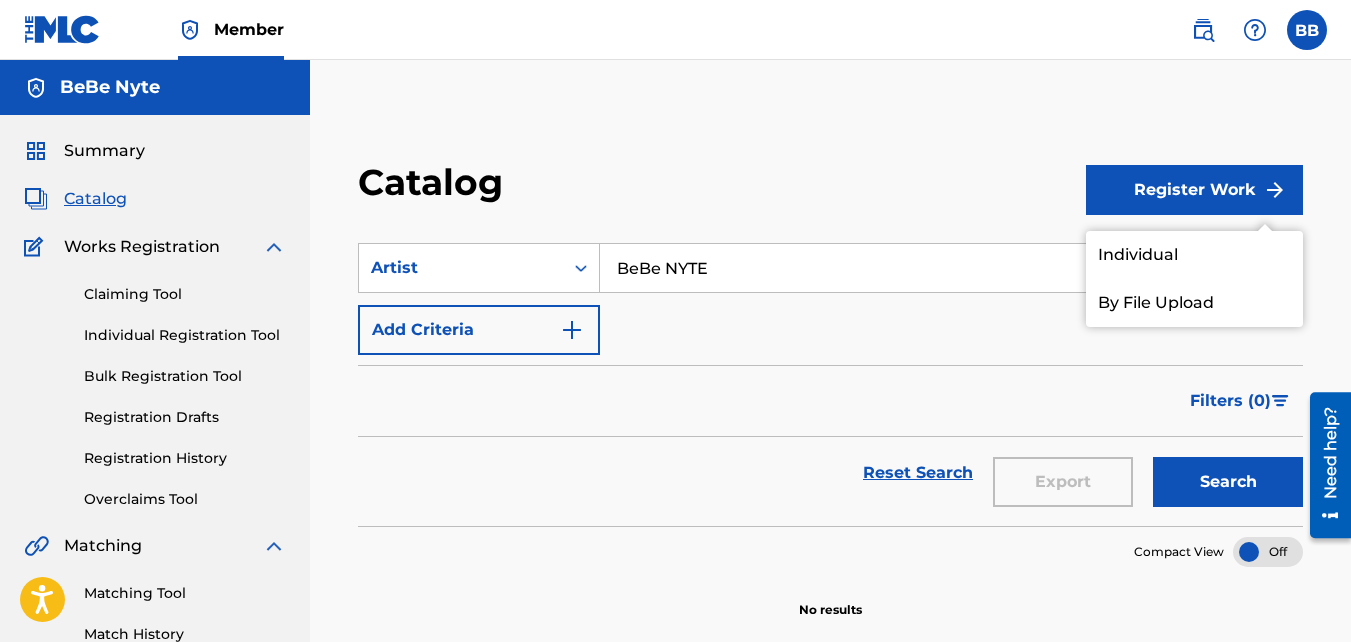 click on "Individual" at bounding box center [1194, 255] 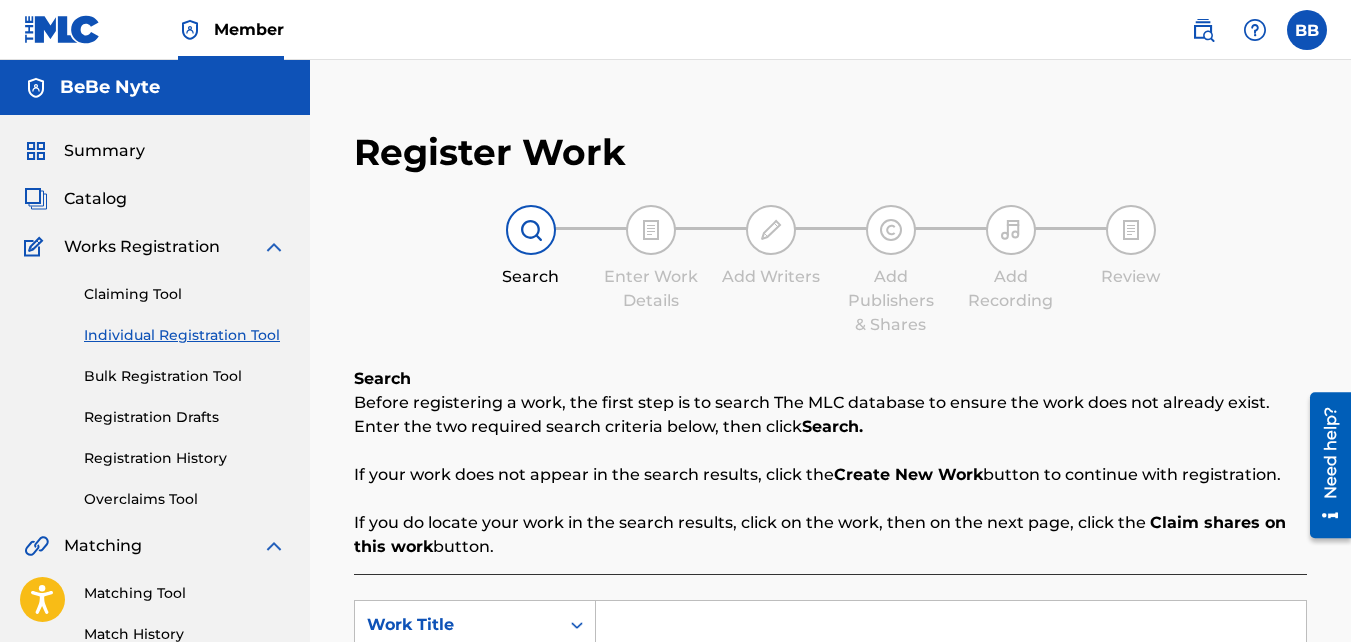 scroll, scrollTop: 120, scrollLeft: 0, axis: vertical 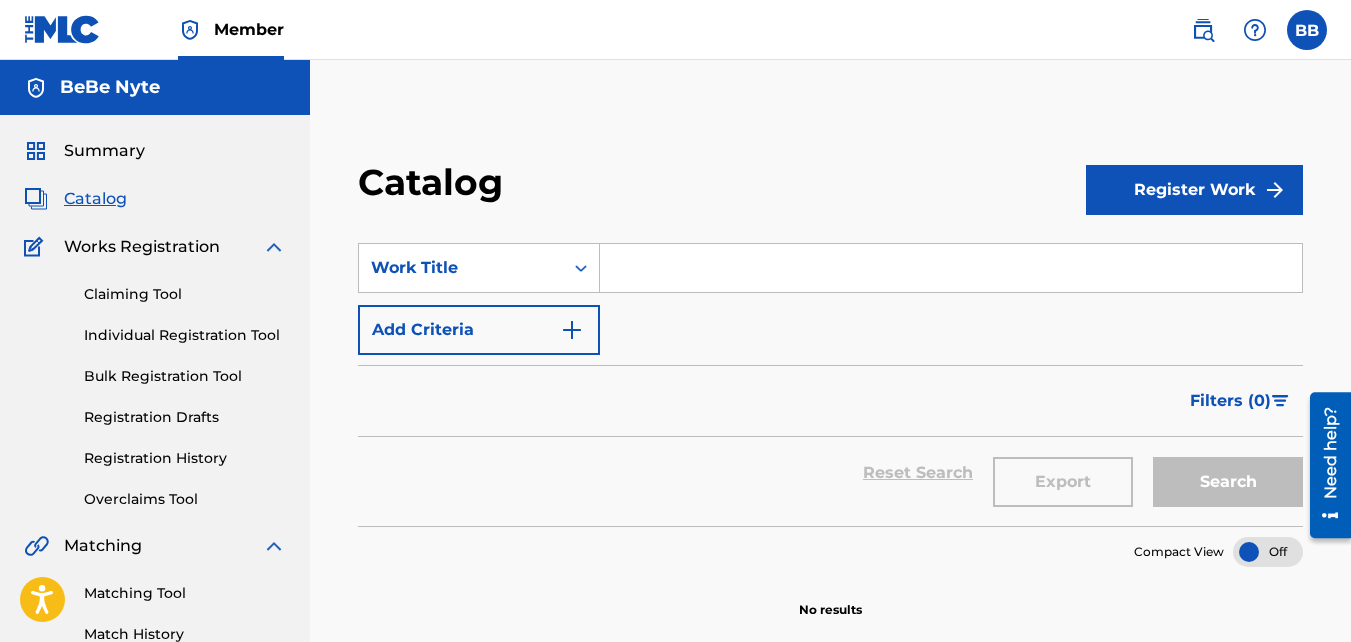 click on "Register Work" at bounding box center [1194, 190] 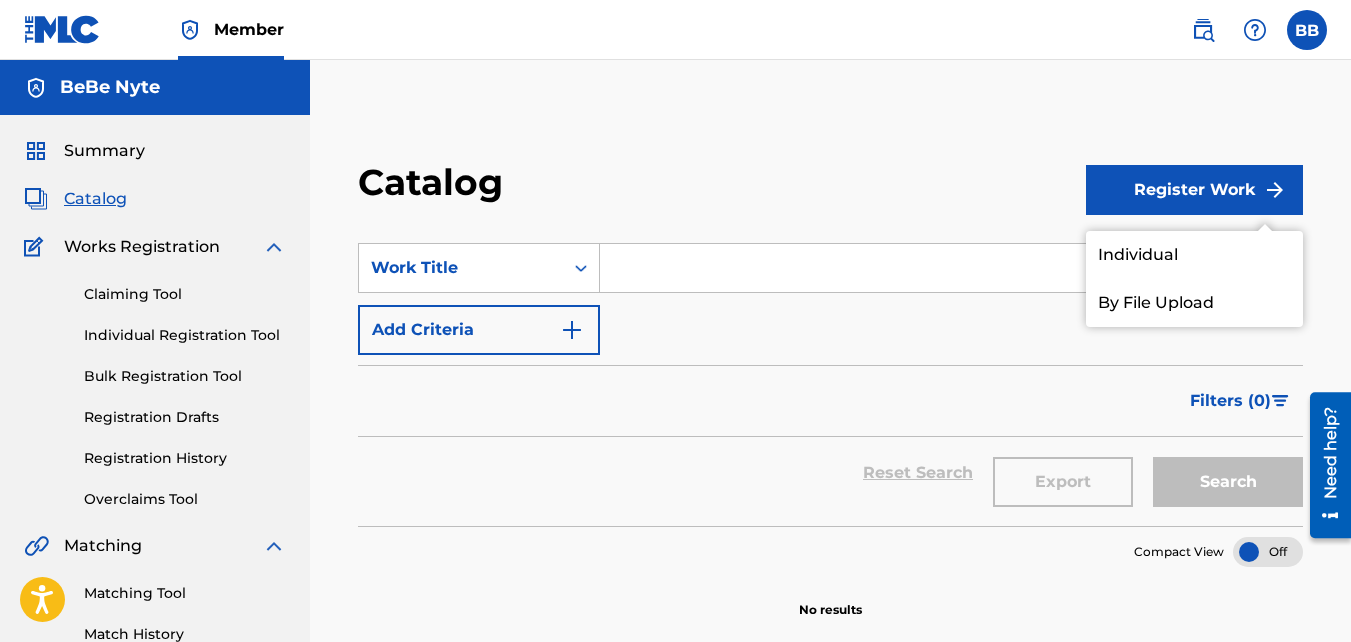 click on "Catalog Register Work Individual By File Upload SearchWithCriteriac406803b-ef47-402f-8563-d7eb11abba63 Work Title Add Criteria Filter Hold Filters Overclaim   Dispute   Remove Filters Apply Filters Filters ( 0 ) Reset Search Export Search Compact View No results" at bounding box center [830, 627] 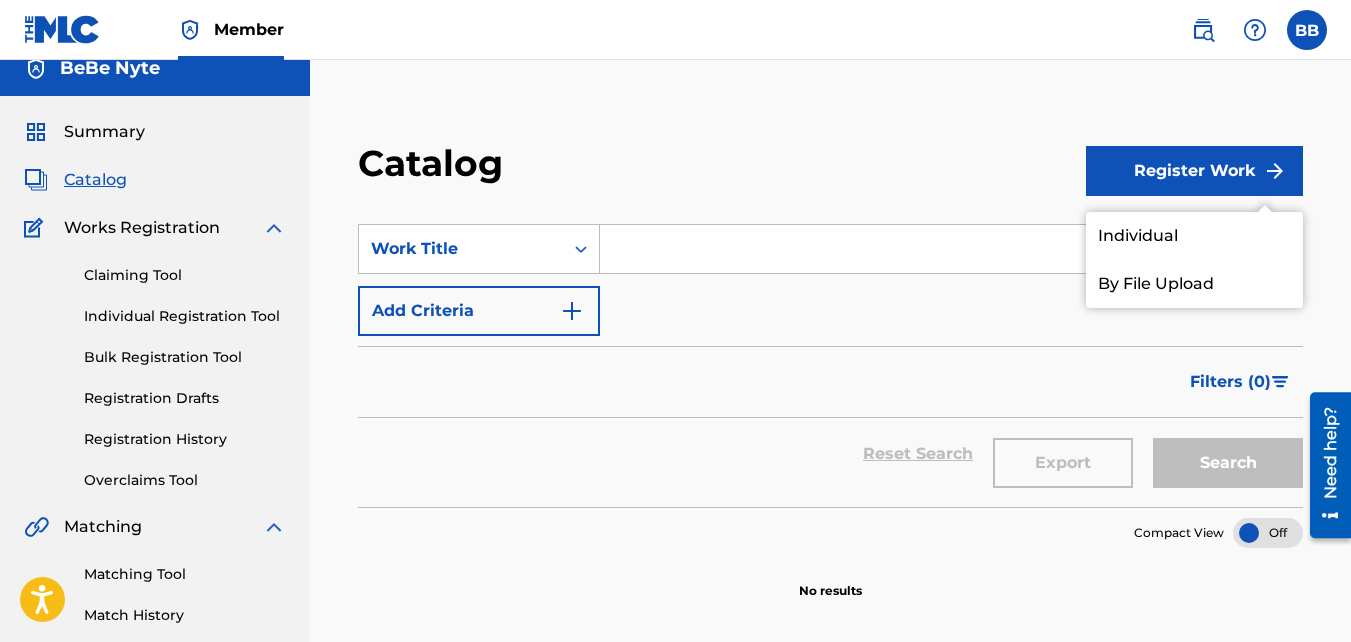 scroll, scrollTop: 0, scrollLeft: 0, axis: both 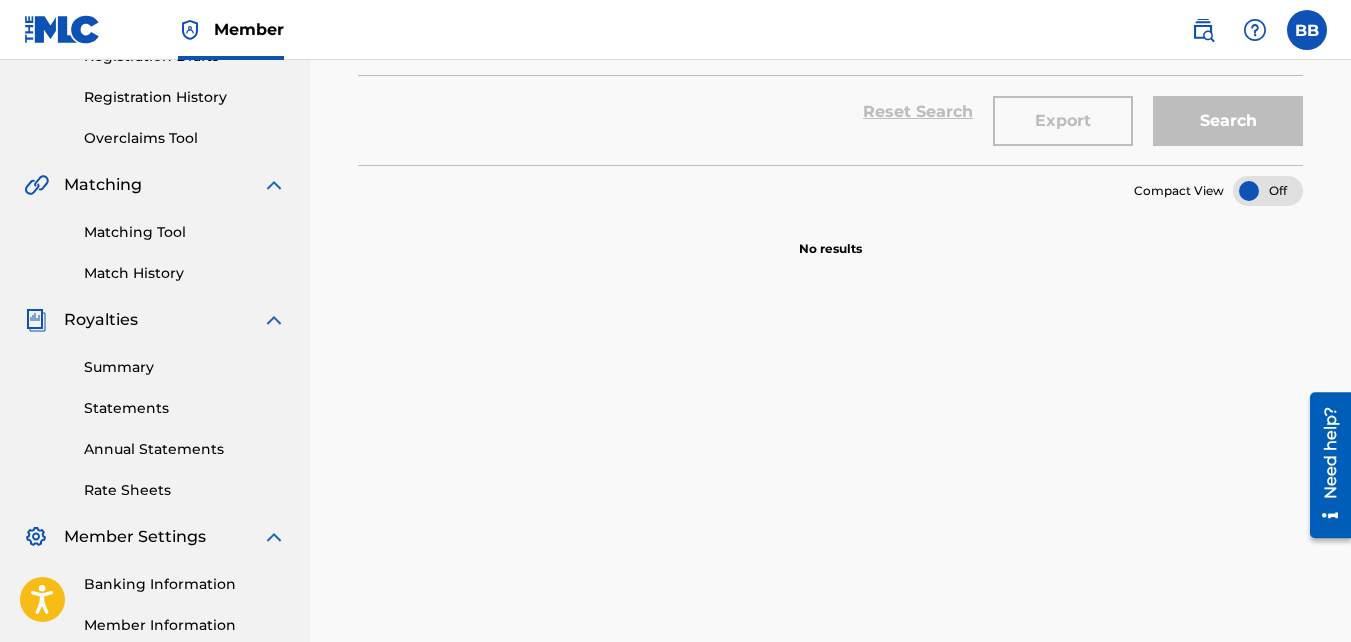 click on "Matching Tool" at bounding box center [185, 232] 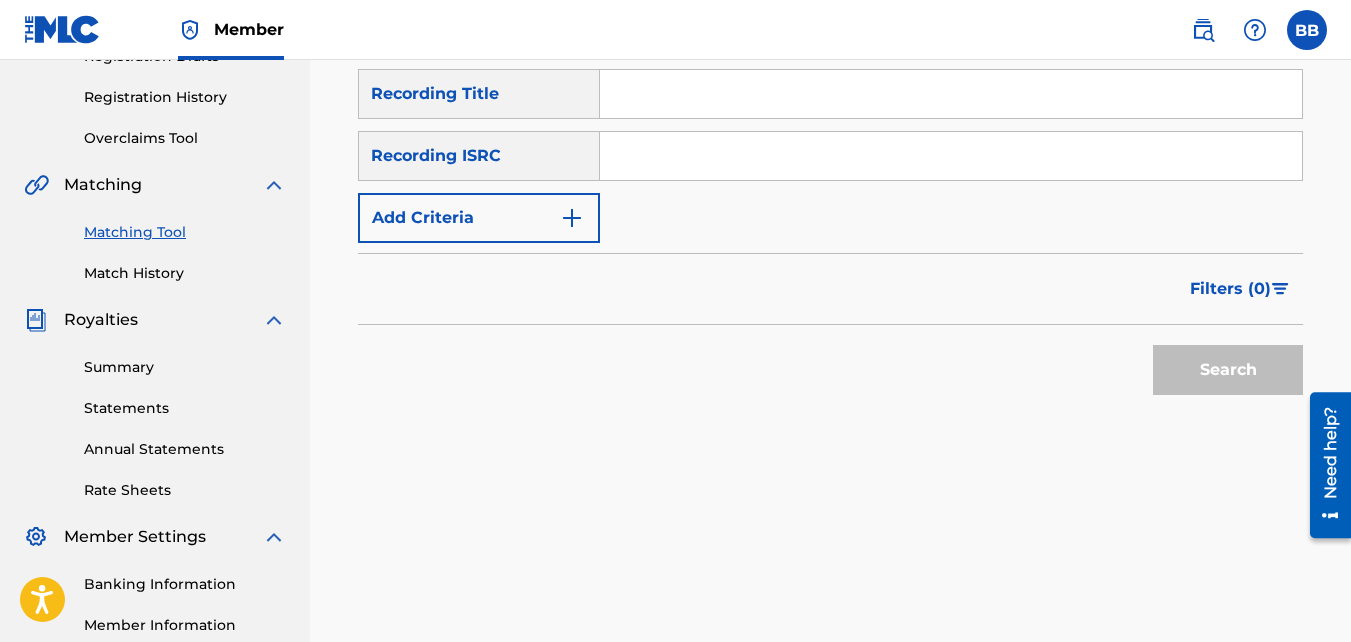 scroll, scrollTop: 0, scrollLeft: 0, axis: both 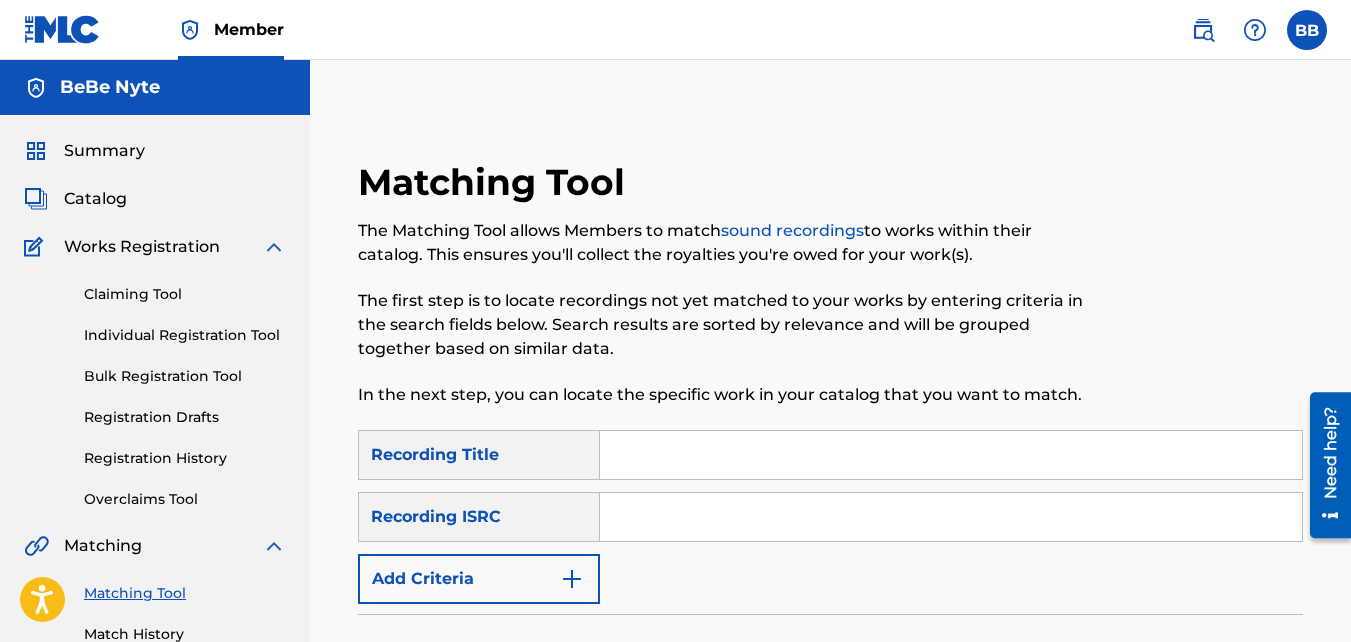 click at bounding box center (951, 517) 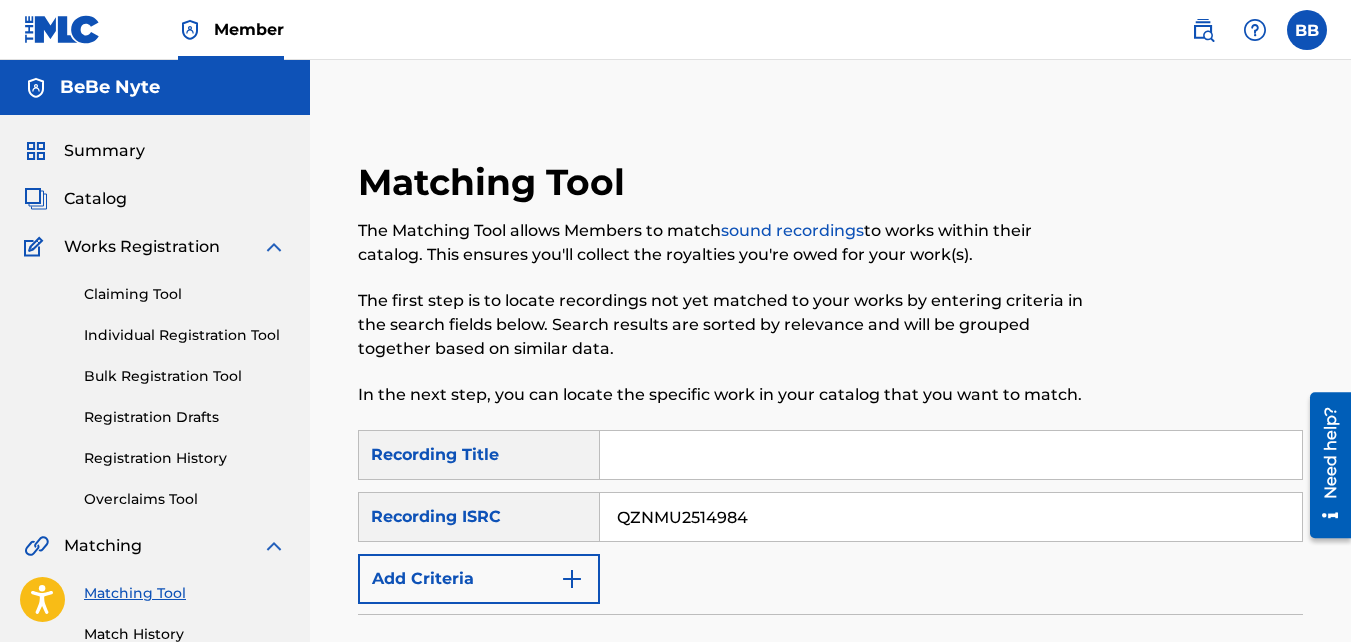 type on "QZNMU2514984" 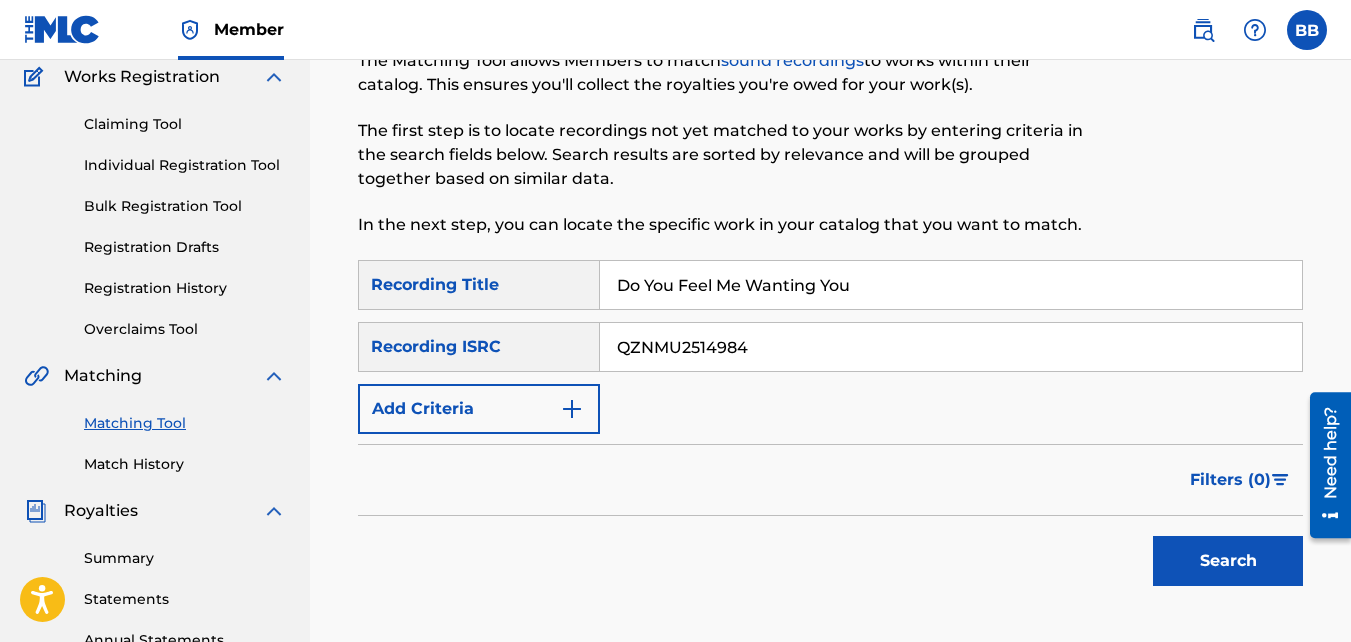 scroll, scrollTop: 199, scrollLeft: 0, axis: vertical 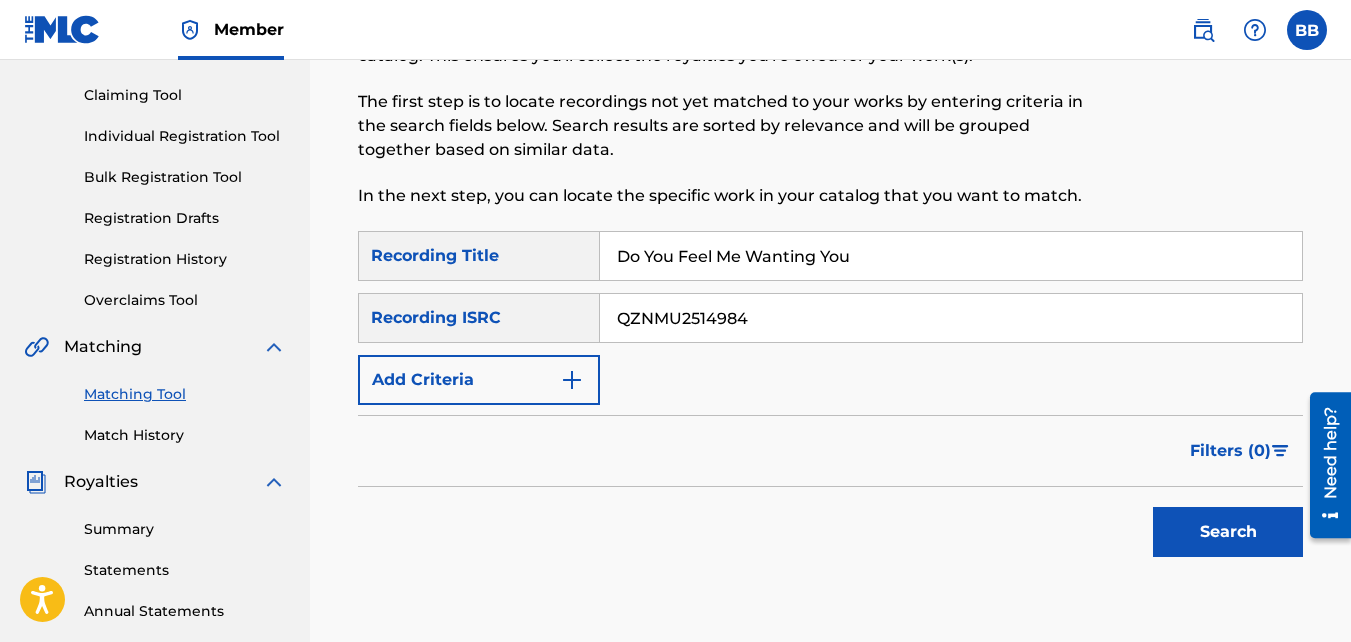 type on "Do You Feel Me Wanting You" 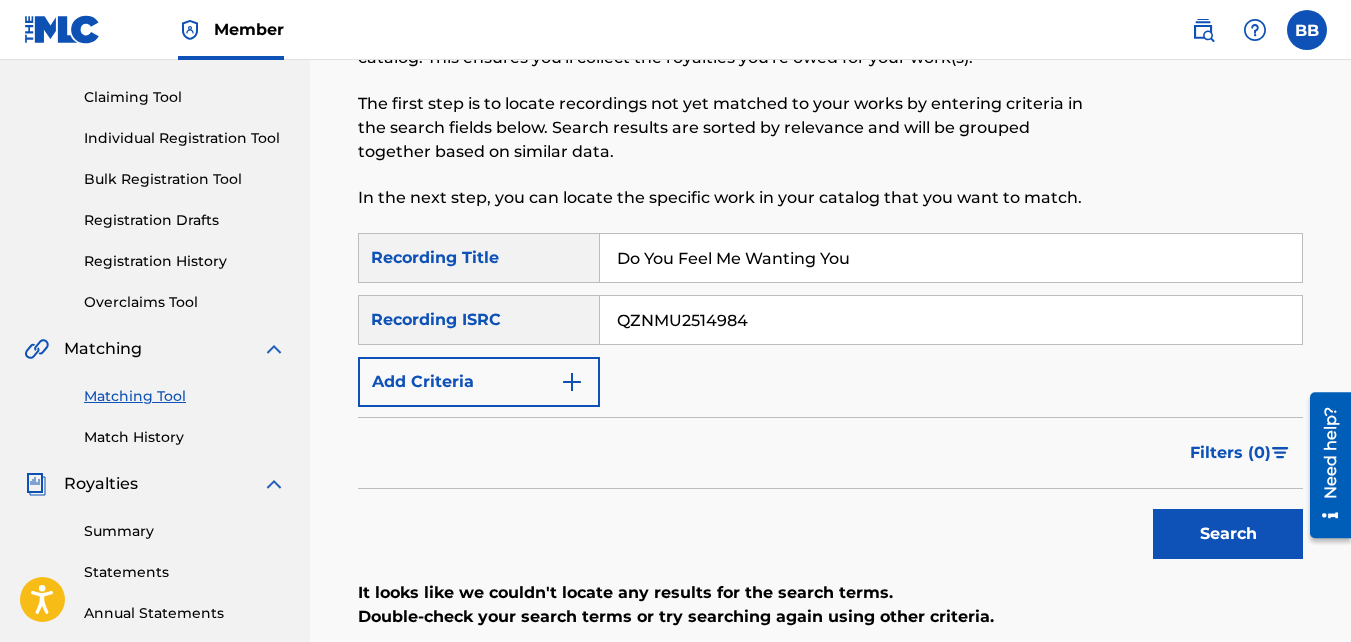 scroll, scrollTop: 250, scrollLeft: 0, axis: vertical 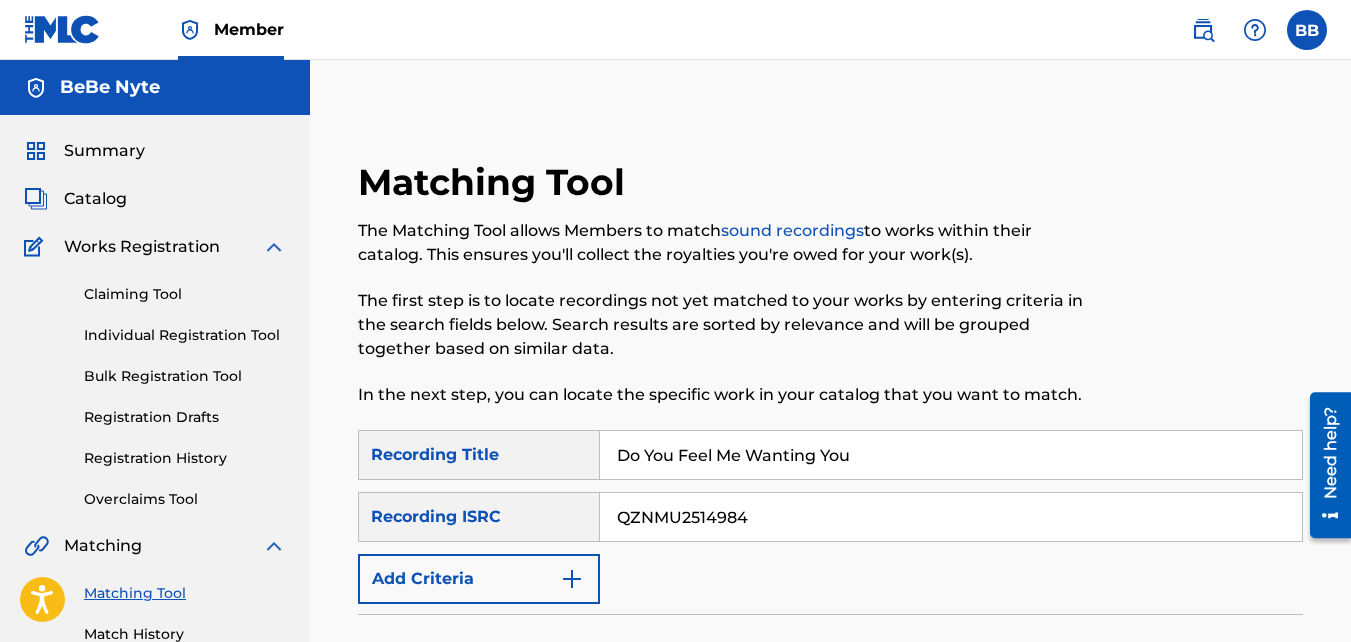 click on "Summary" at bounding box center (104, 151) 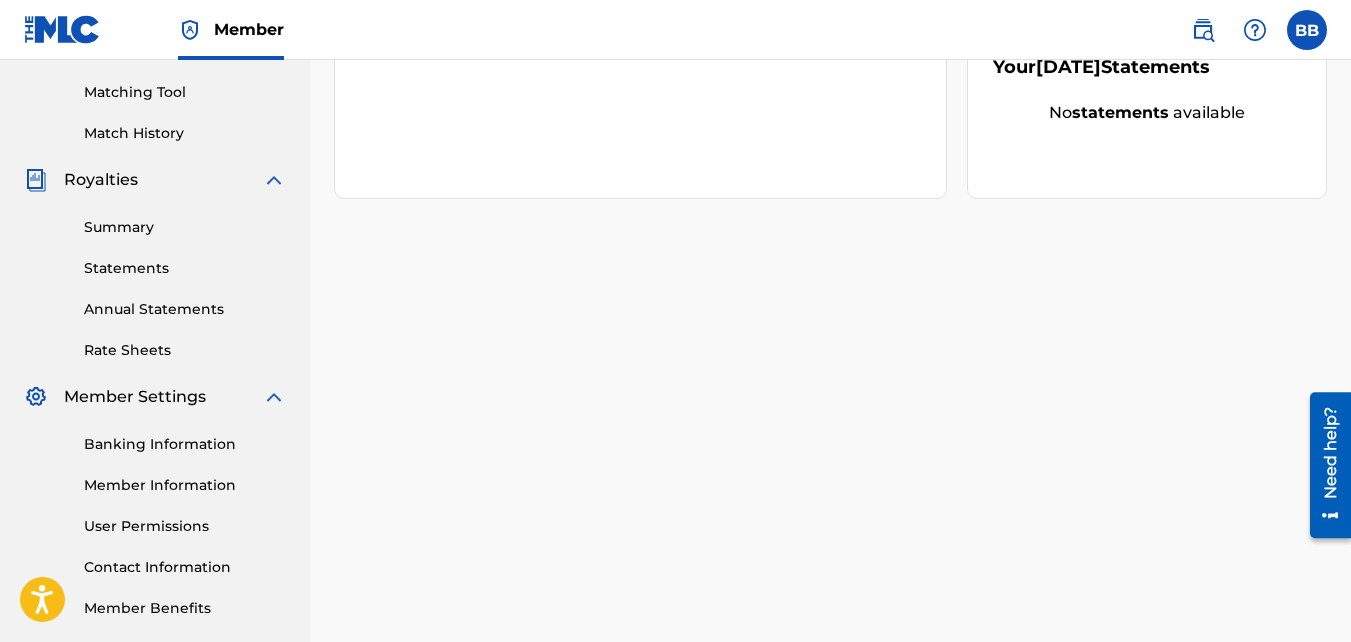 scroll, scrollTop: 510, scrollLeft: 0, axis: vertical 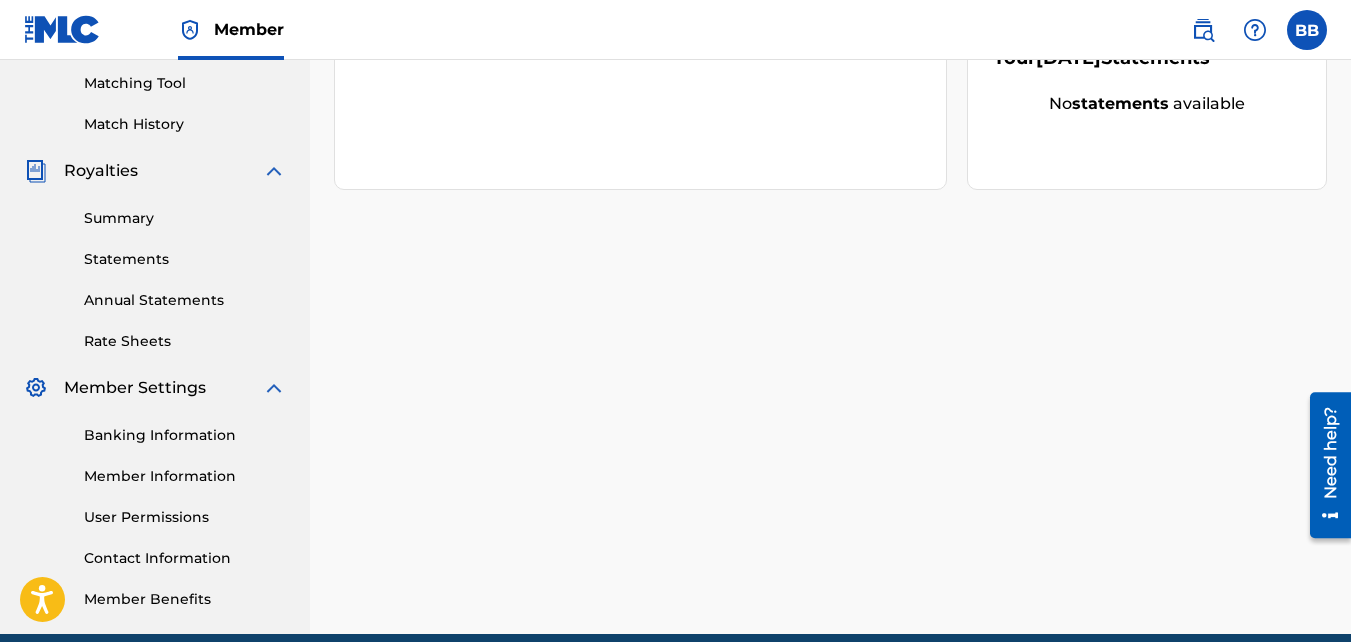 click on "Annual Statements" at bounding box center [185, 300] 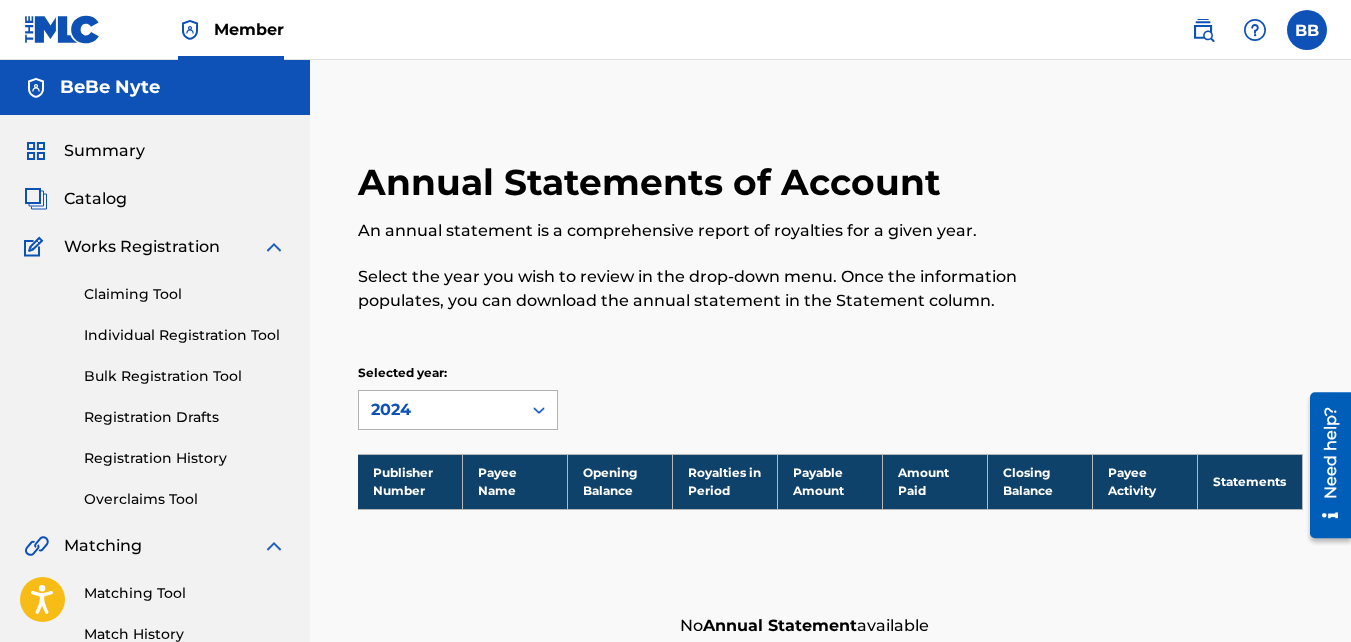 click on "2024" at bounding box center (440, 410) 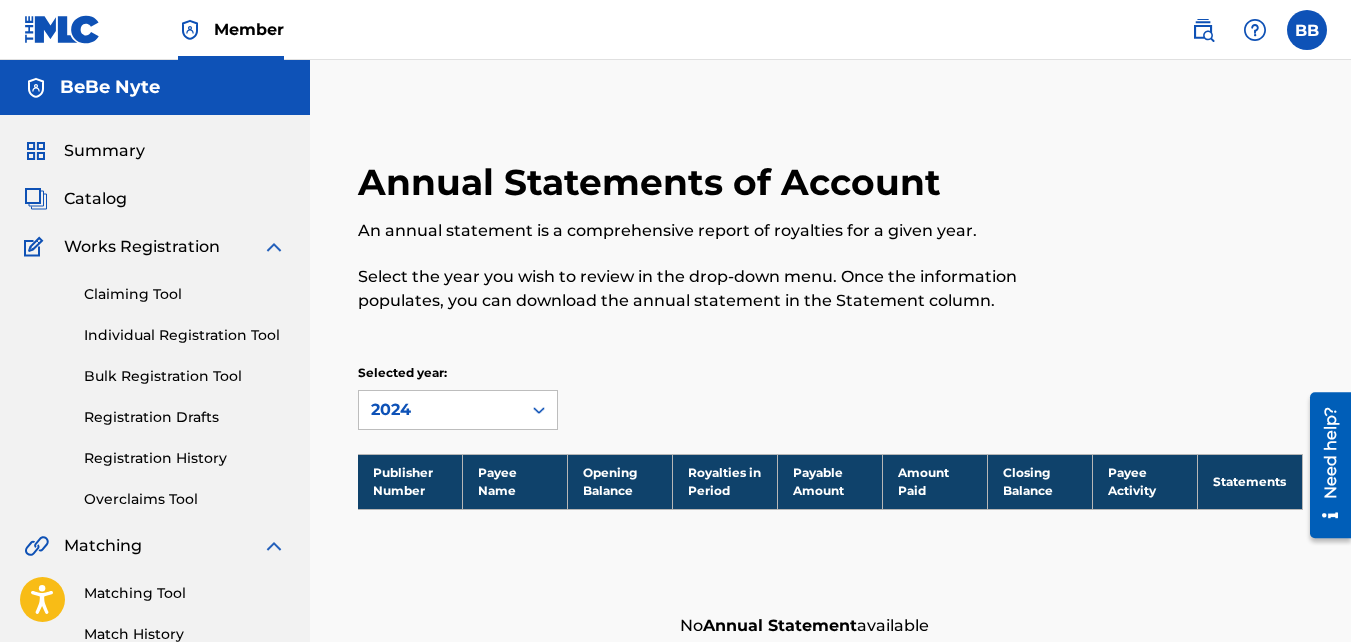 click on "Annual Statements of Account An annual statement is a comprehensive report of royalties for a given year. Select the year you wish to review in the drop-down menu. Once the information populates, you can download the annual statement in the Statement column." at bounding box center [722, 248] 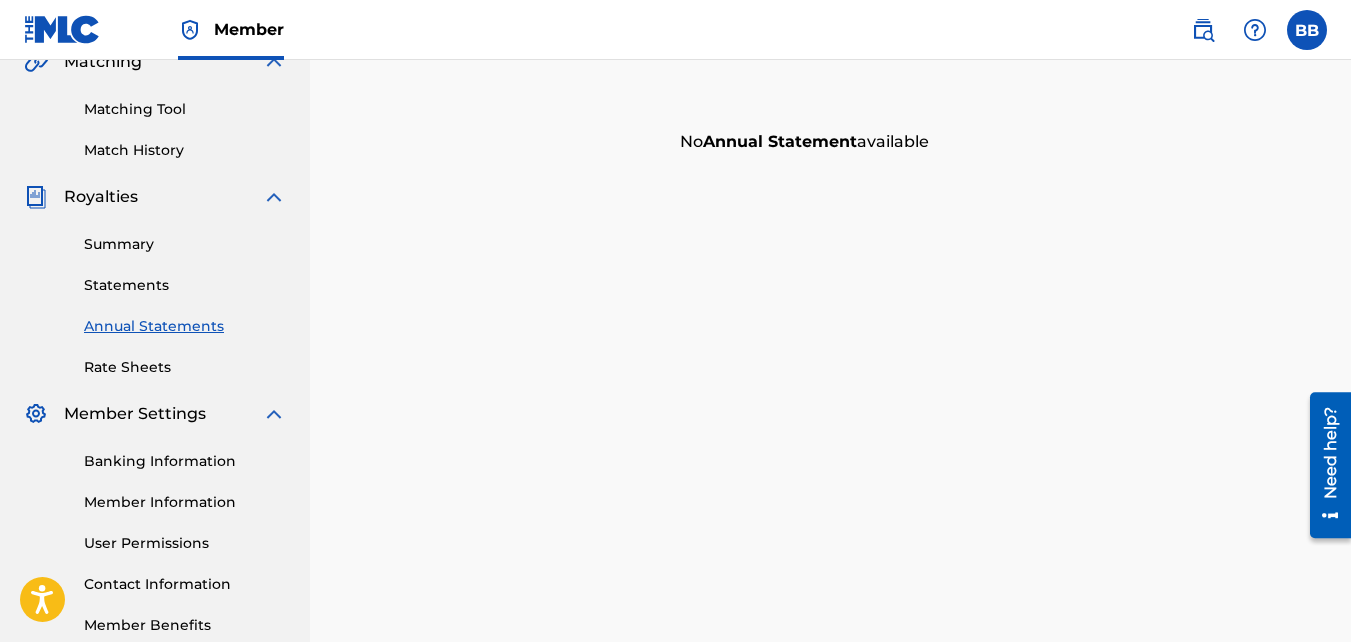 scroll, scrollTop: 463, scrollLeft: 0, axis: vertical 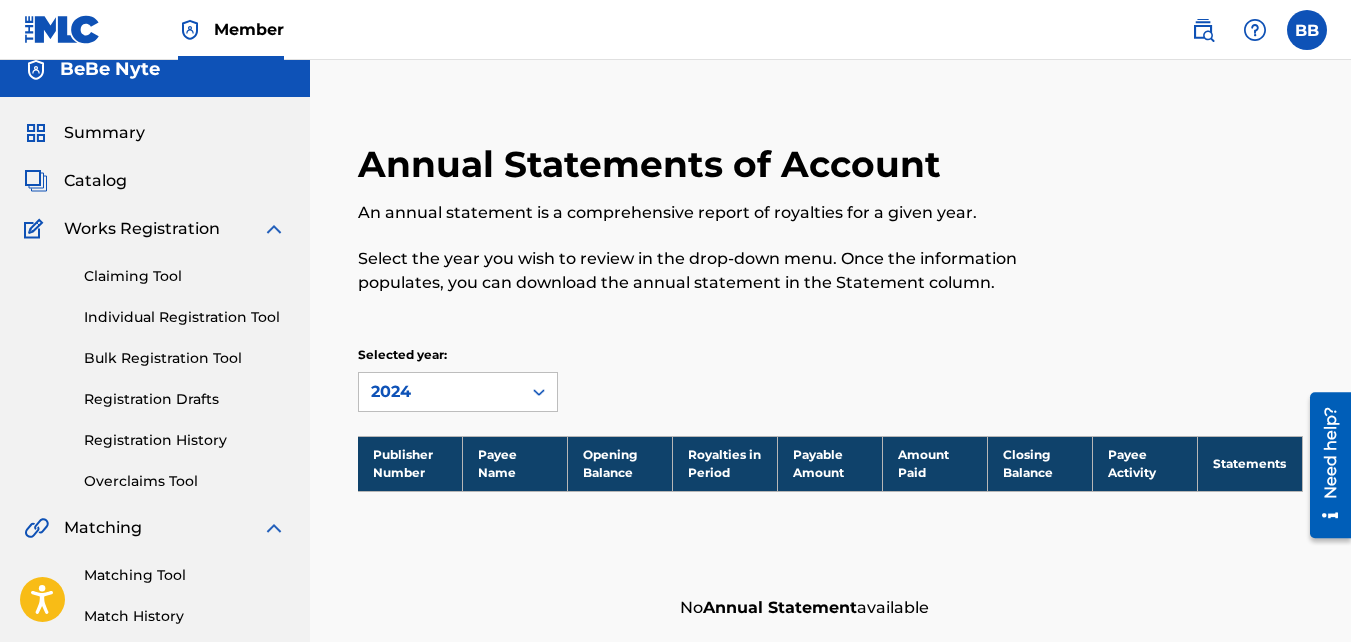click on "Summary Catalog Works Registration Claiming Tool Individual Registration Tool Bulk Registration Tool Registration Drafts Registration History Overclaims Tool Matching Matching Tool Match History Royalties Summary Statements Annual Statements Rate Sheets Member Settings Banking Information Member Information User Permissions Contact Information Member Benefits" at bounding box center (155, 611) 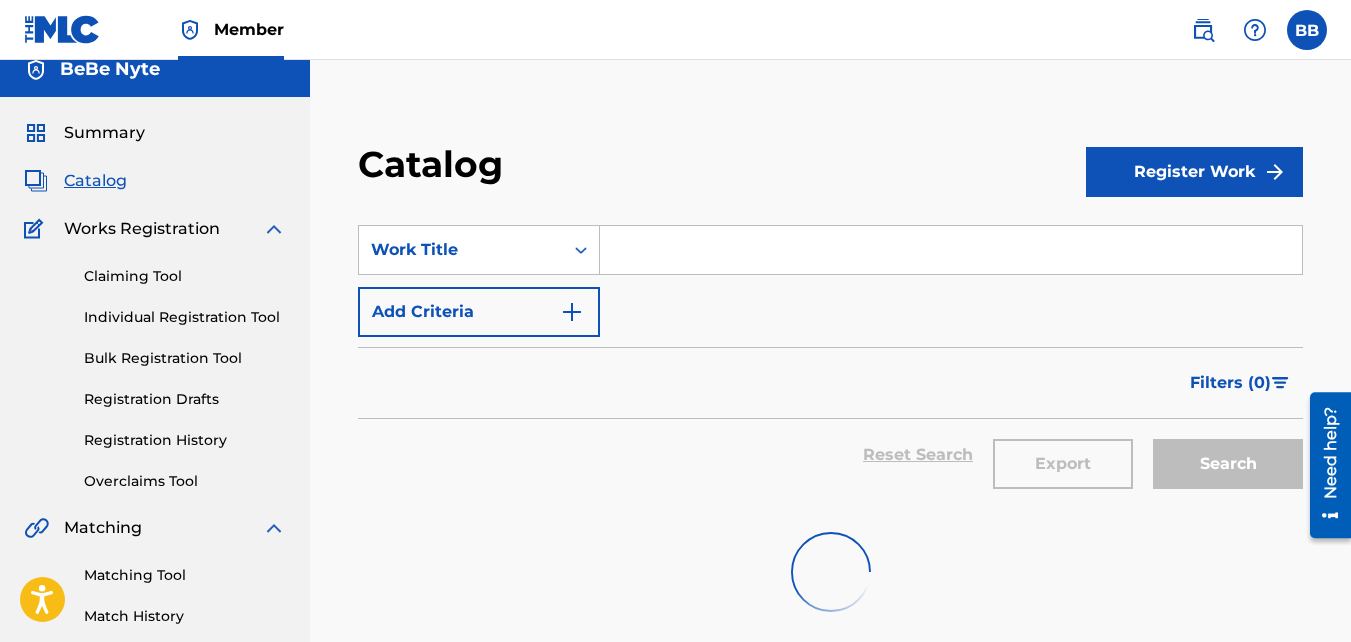 scroll, scrollTop: 0, scrollLeft: 0, axis: both 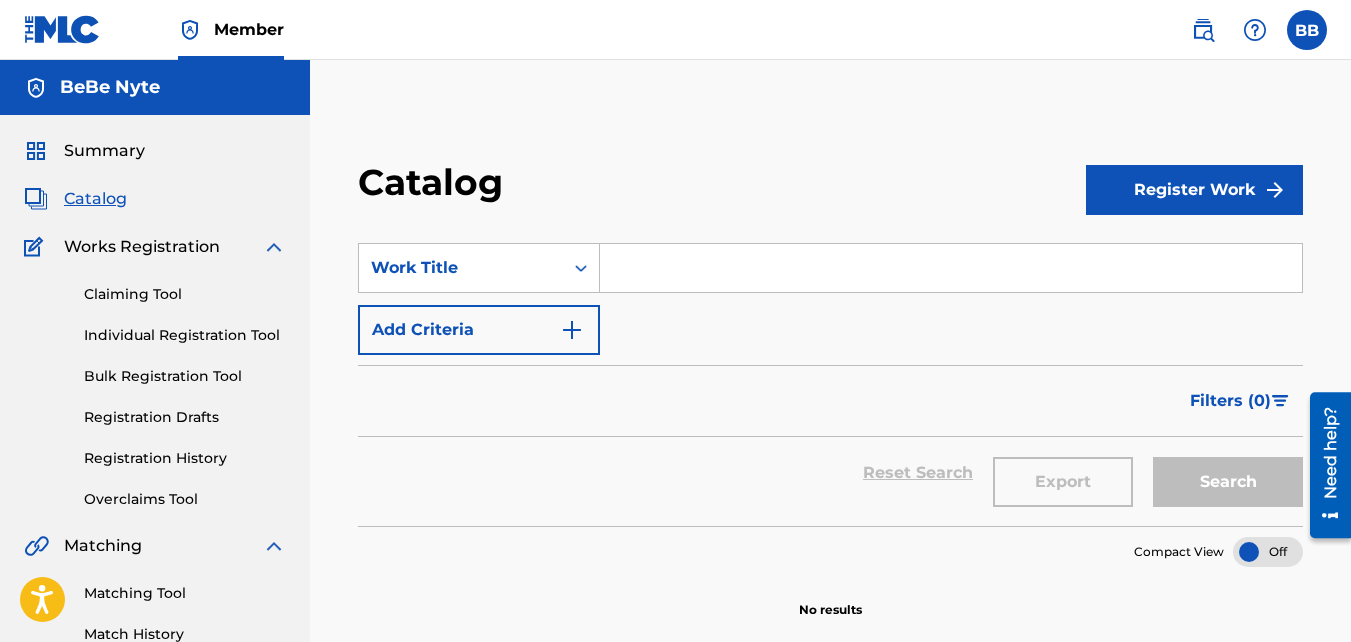 click on "Summary" at bounding box center (104, 151) 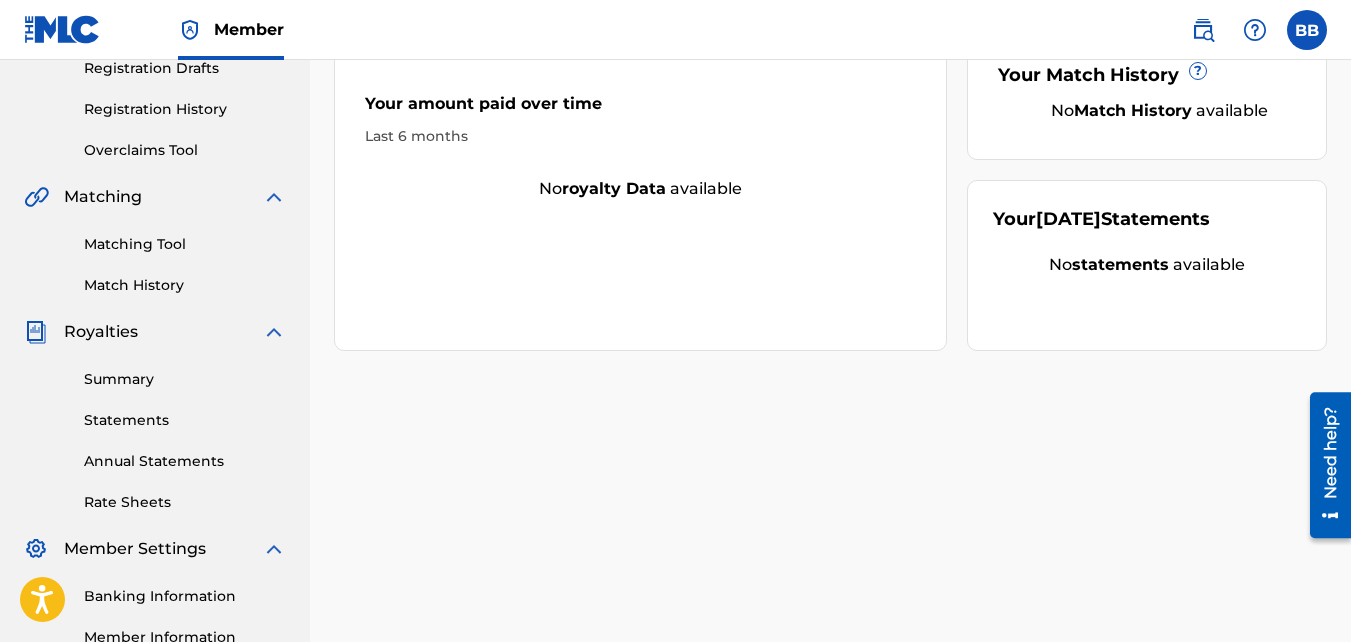 scroll, scrollTop: 598, scrollLeft: 0, axis: vertical 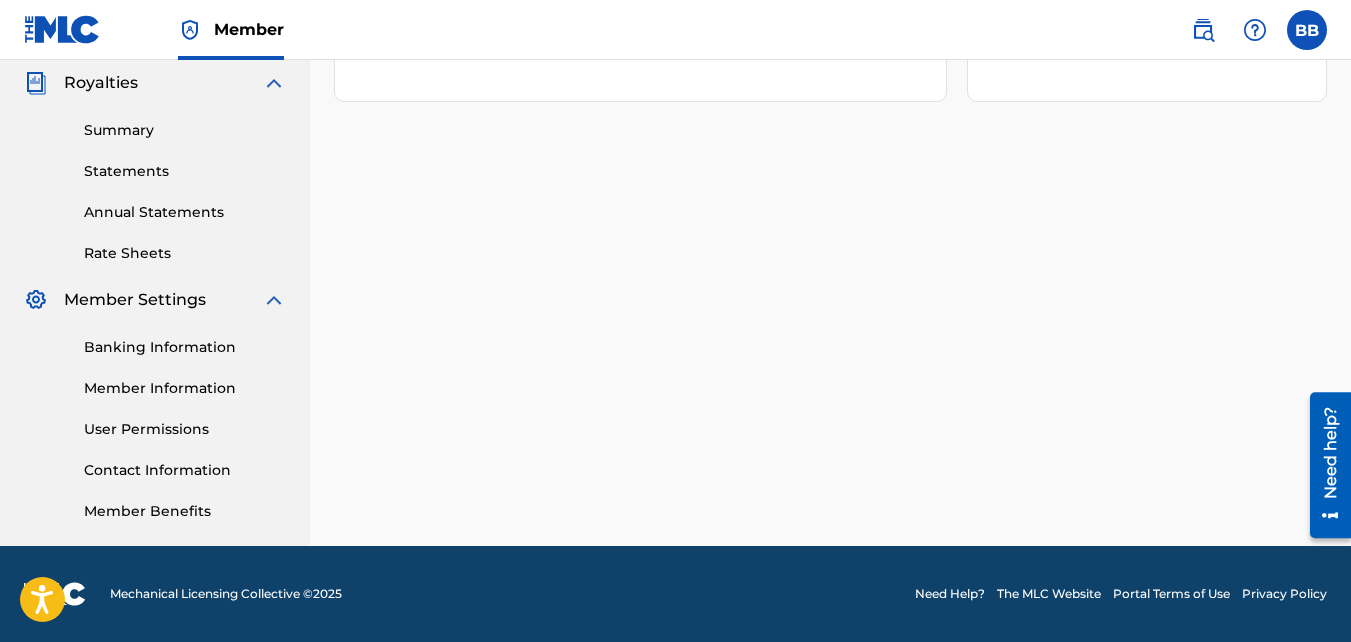 click on "Member Information" at bounding box center [185, 388] 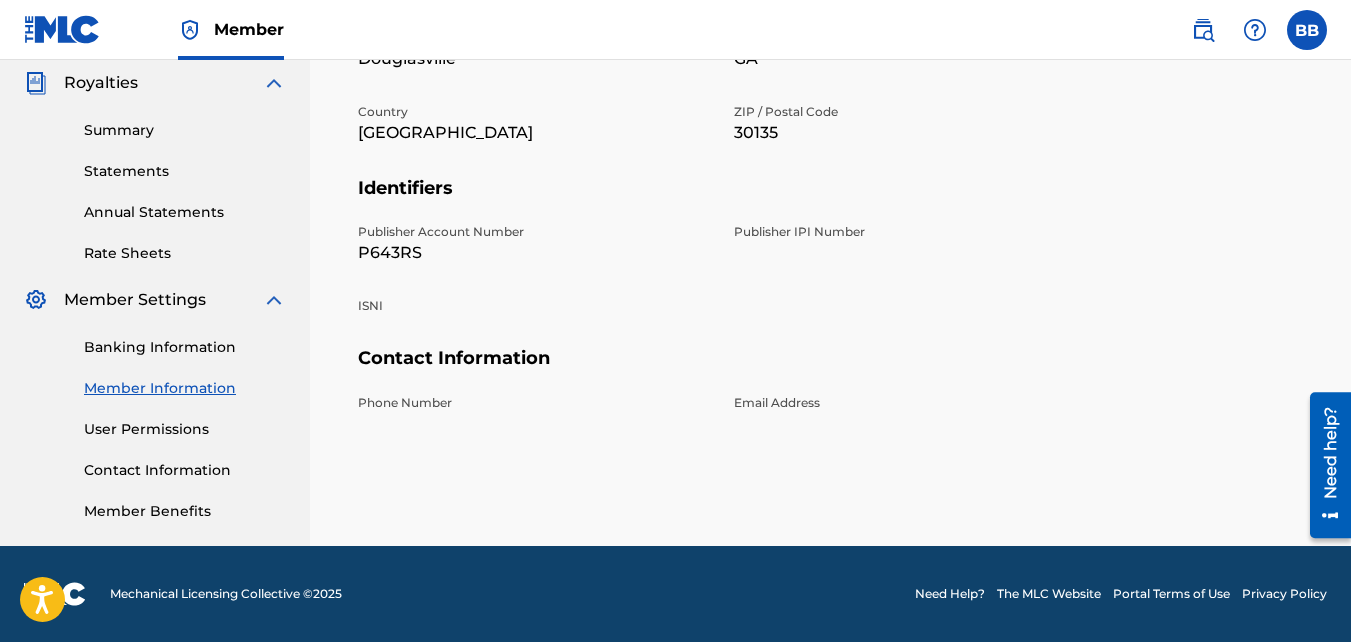 scroll, scrollTop: 0, scrollLeft: 0, axis: both 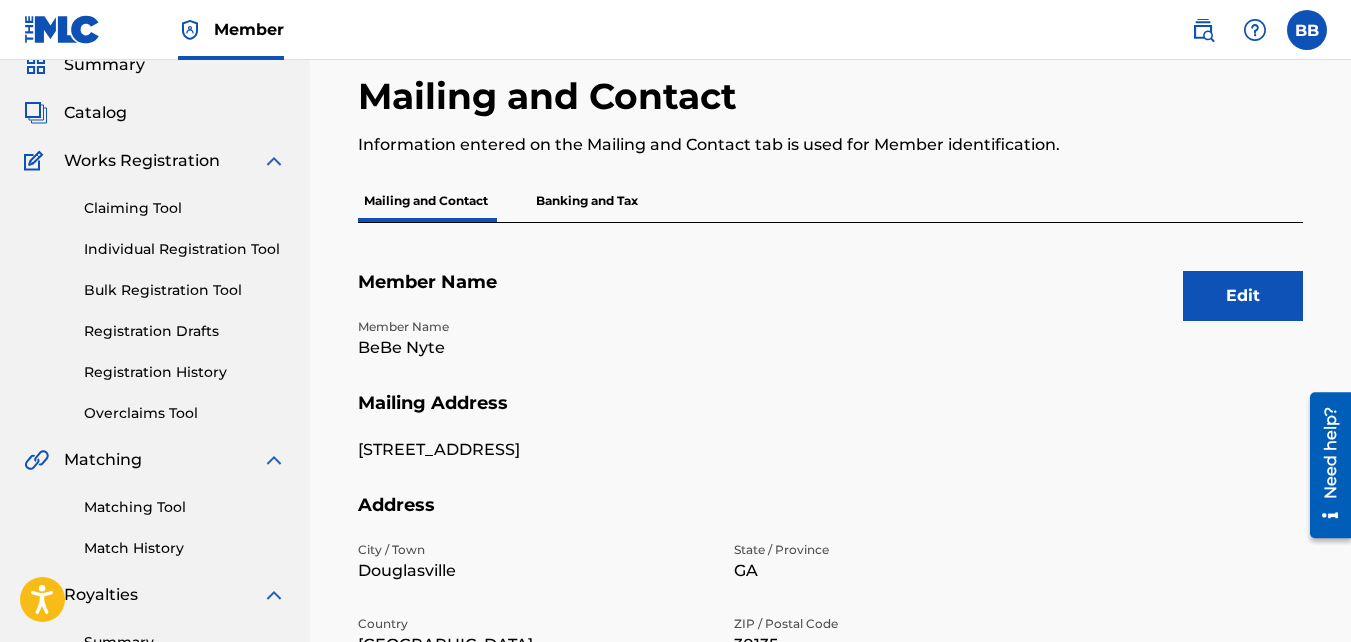 click on "Banking and Tax" at bounding box center (587, 201) 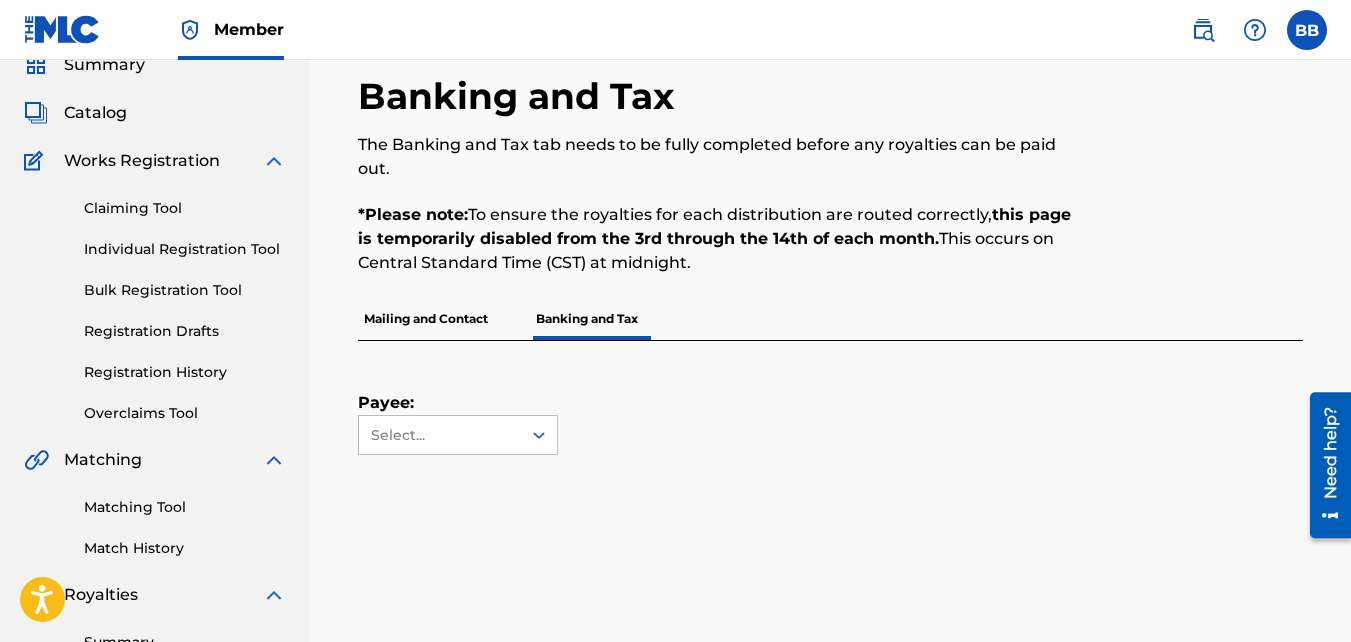 scroll, scrollTop: 0, scrollLeft: 0, axis: both 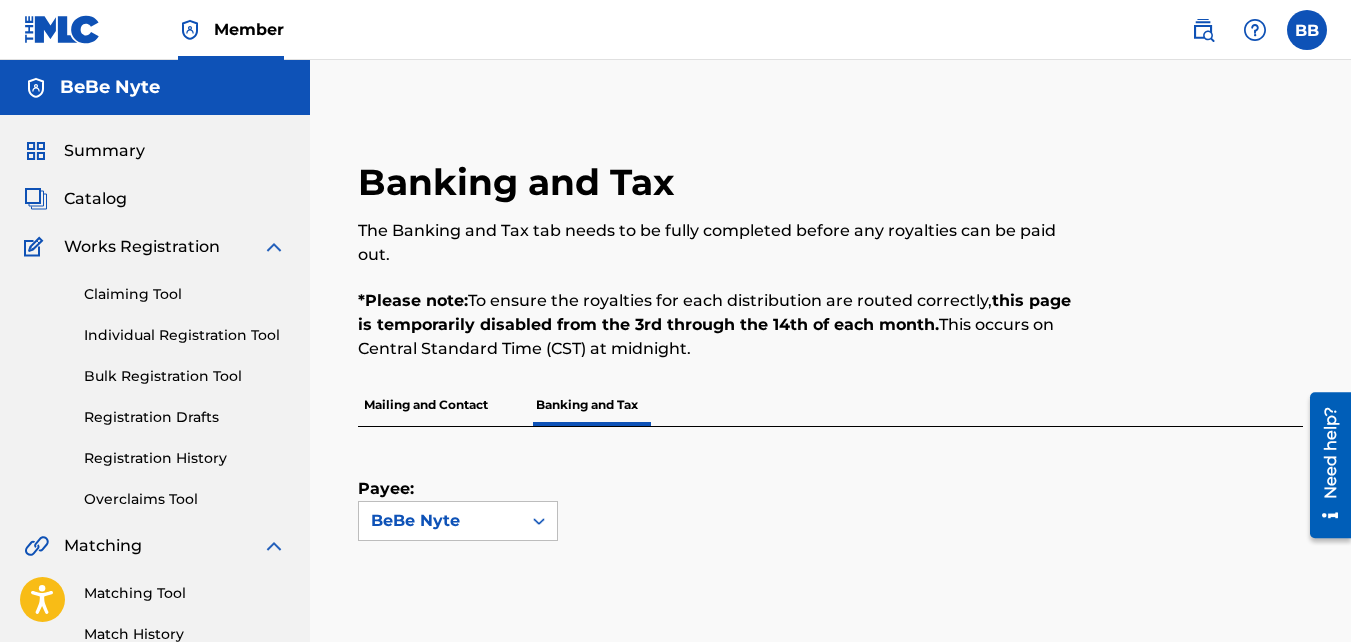 click on "Banking and Tax  The Banking and Tax tab needs to be fully completed before any royalties can be paid out. *Please note:  To ensure the royalties for each distribution are routed correctly,  this page is temporarily disabled from the 3rd through the 14th of each month.  This occurs on Central Standard Time (CST) at midnight. Mailing and Contact Banking and Tax Payee: BeBe Nyte" at bounding box center (830, 627) 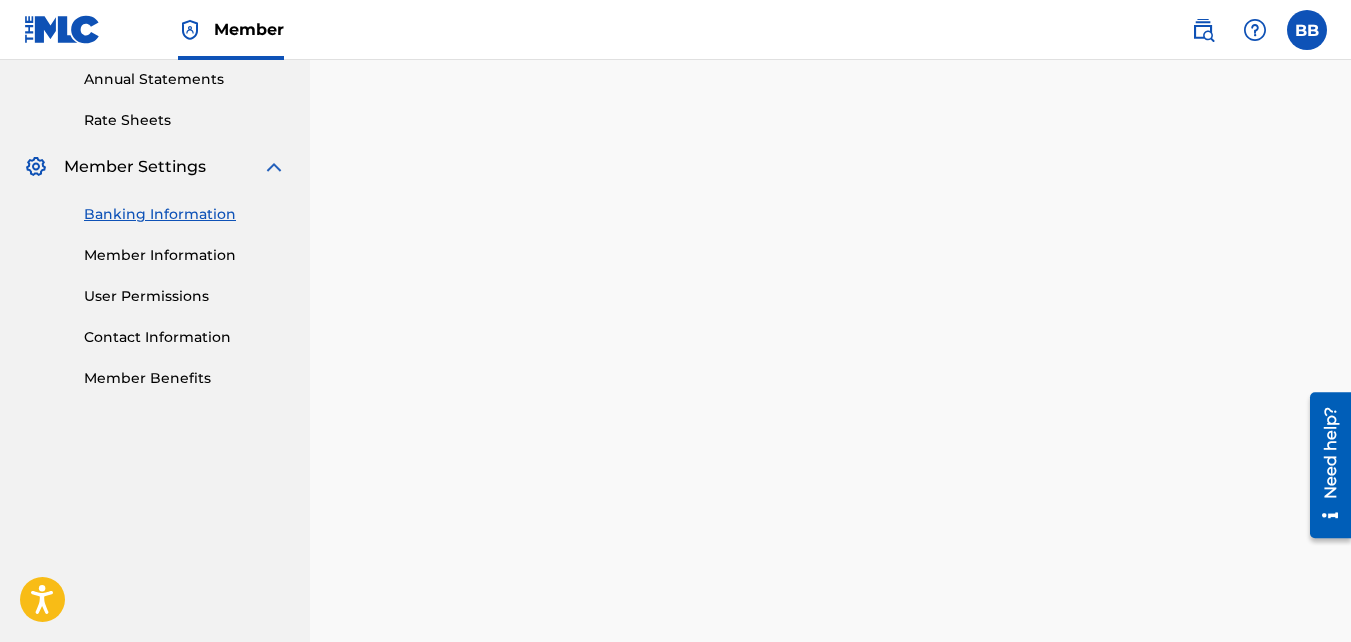 scroll, scrollTop: 734, scrollLeft: 0, axis: vertical 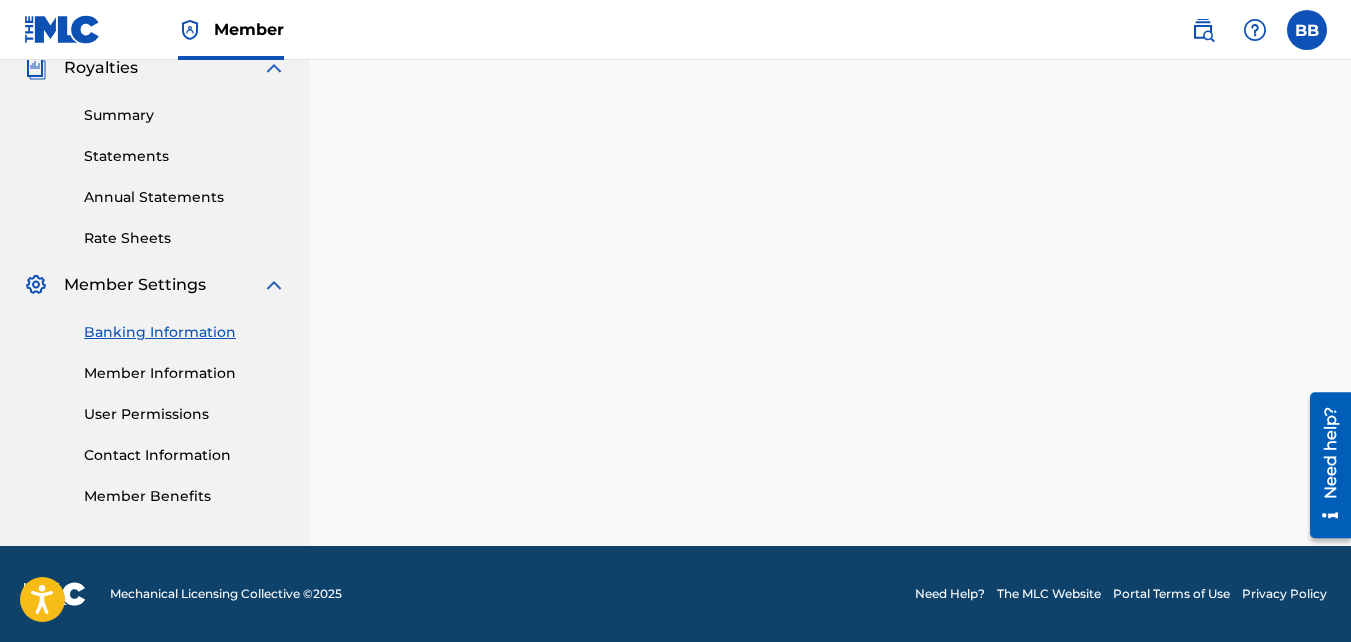 click on "Summary" at bounding box center [185, 115] 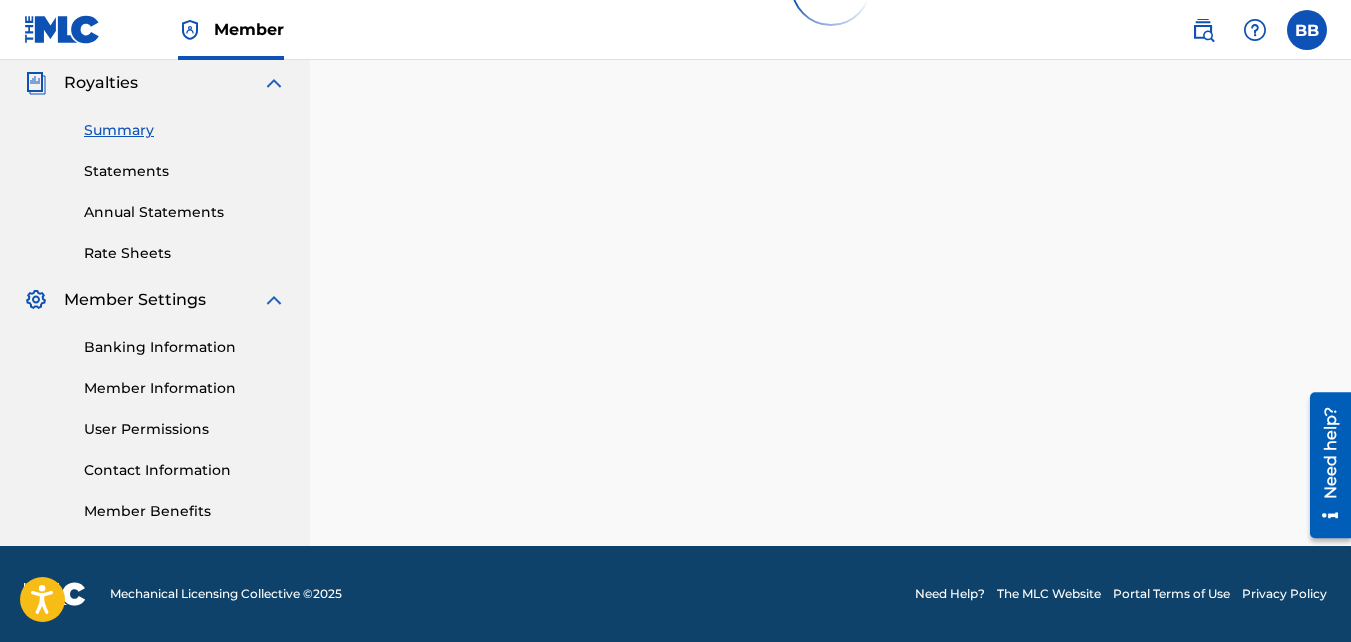 scroll, scrollTop: 0, scrollLeft: 0, axis: both 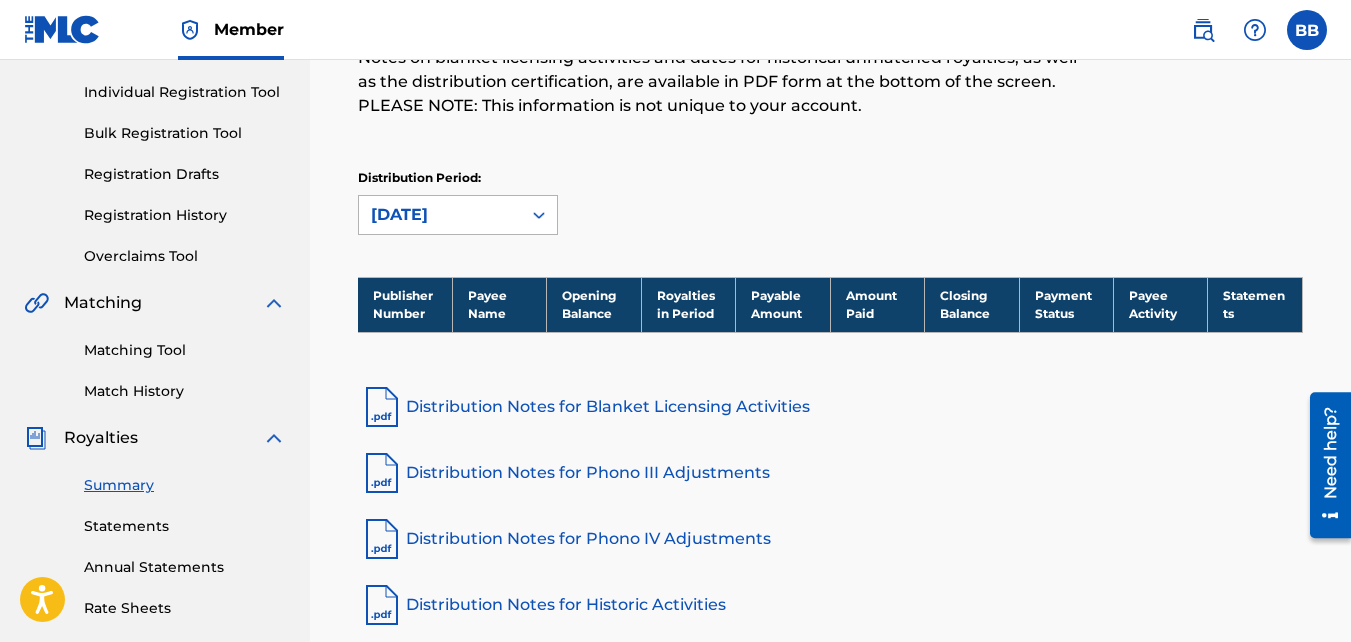 click on "[DATE]" at bounding box center (440, 215) 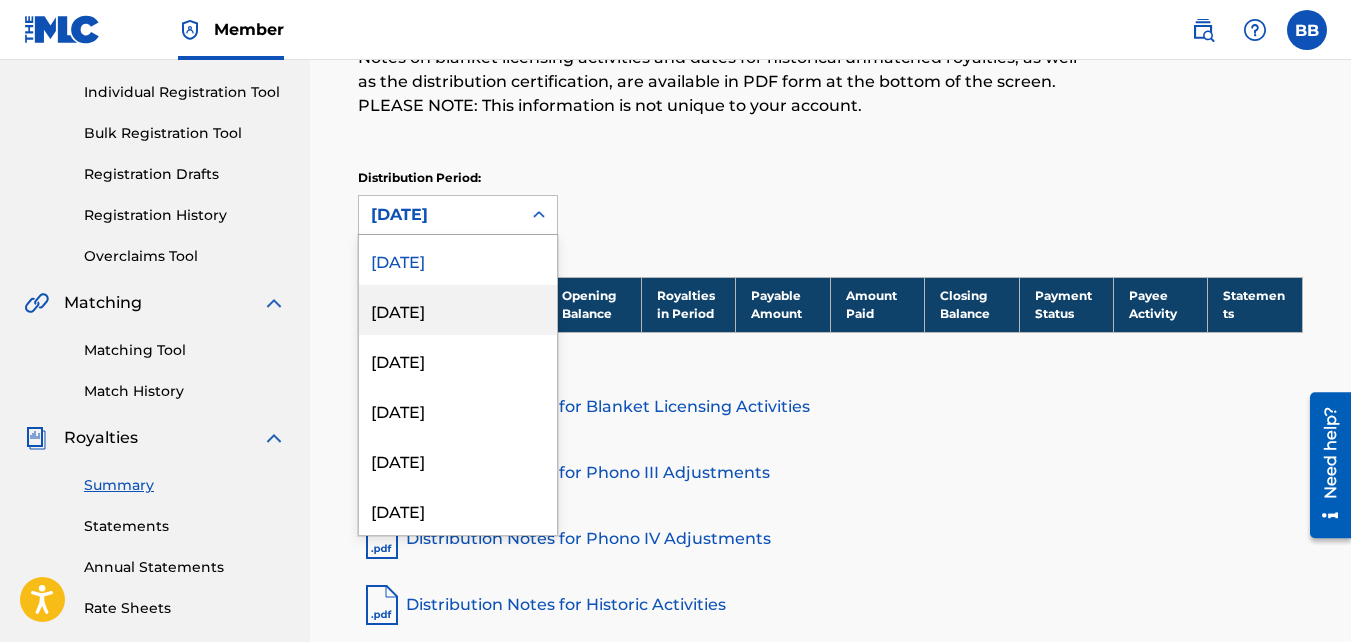 click on "[DATE]" at bounding box center (458, 310) 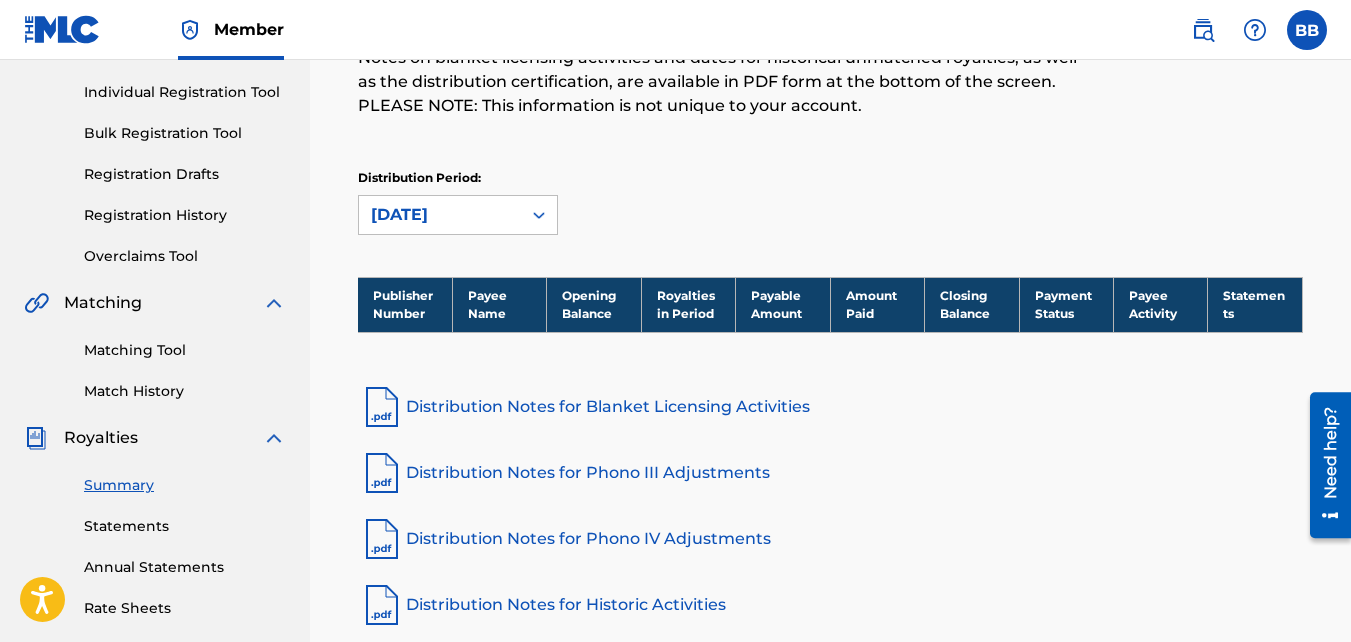 click 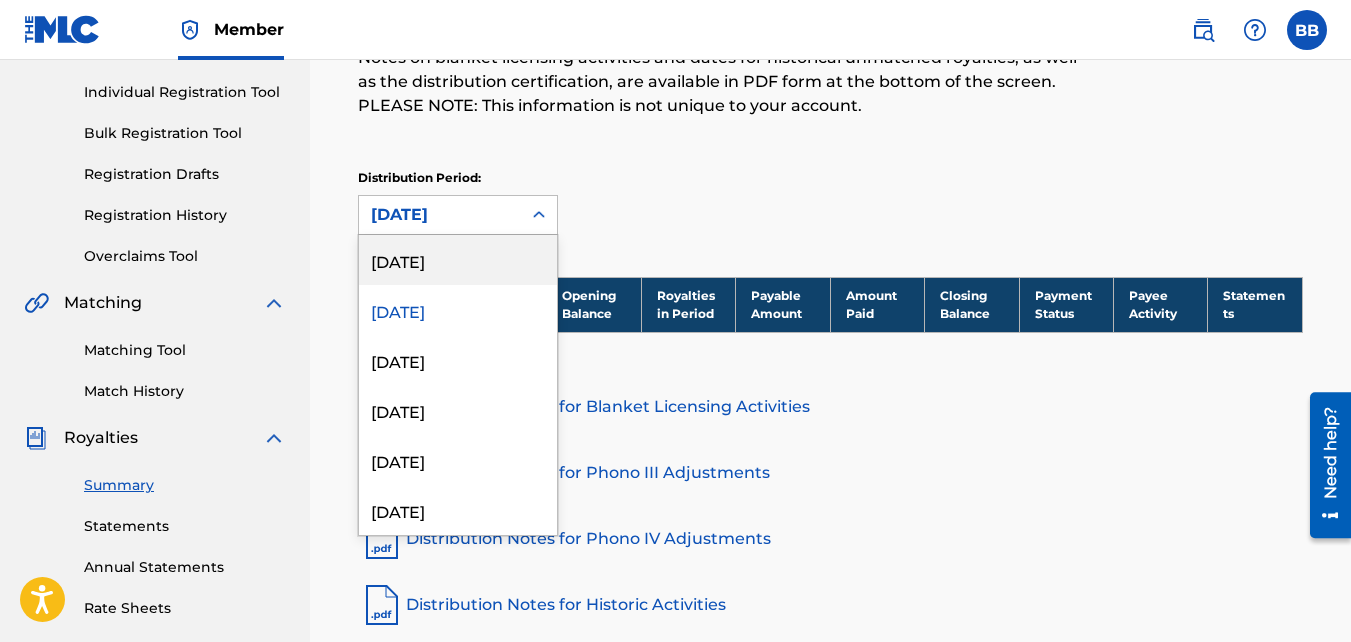 click on "[DATE]" at bounding box center (458, 260) 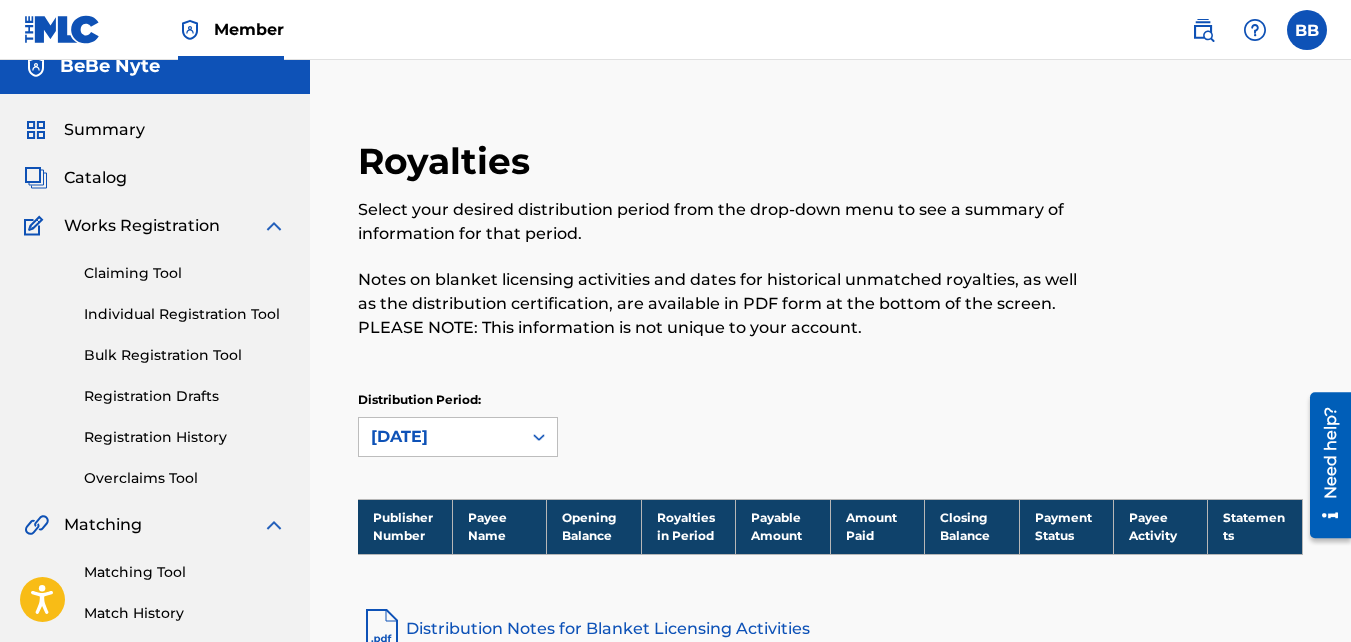 scroll, scrollTop: 0, scrollLeft: 0, axis: both 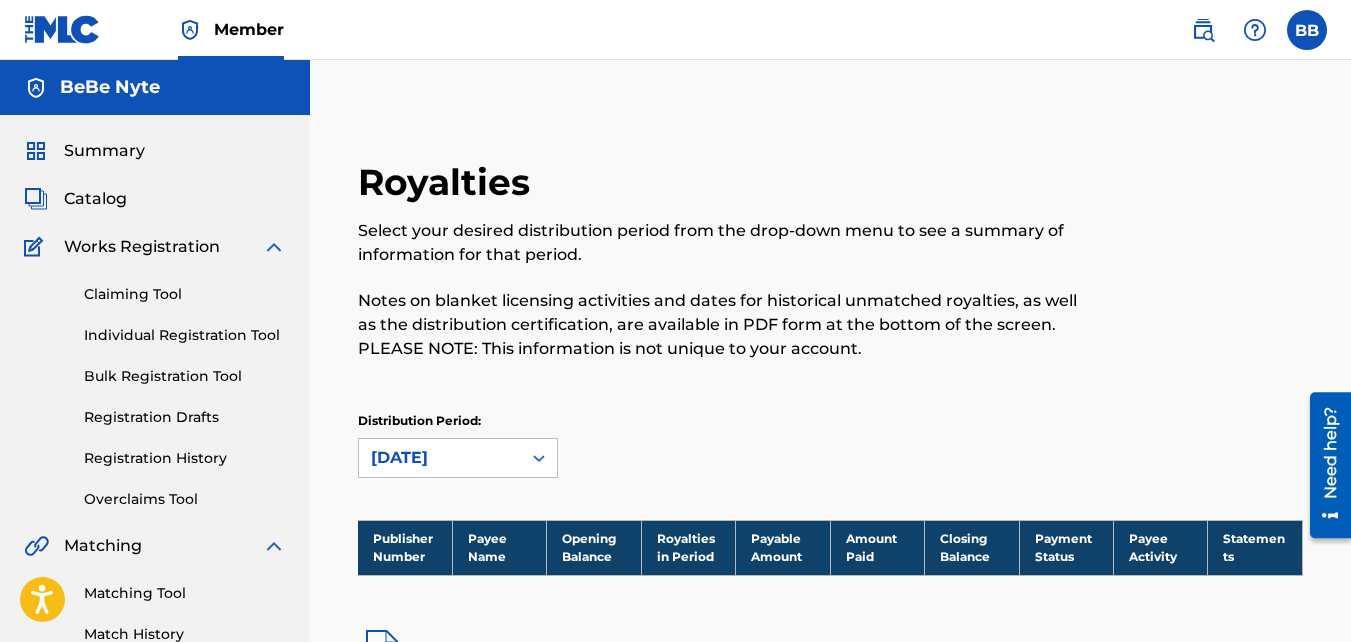 click on "Summary" at bounding box center [104, 151] 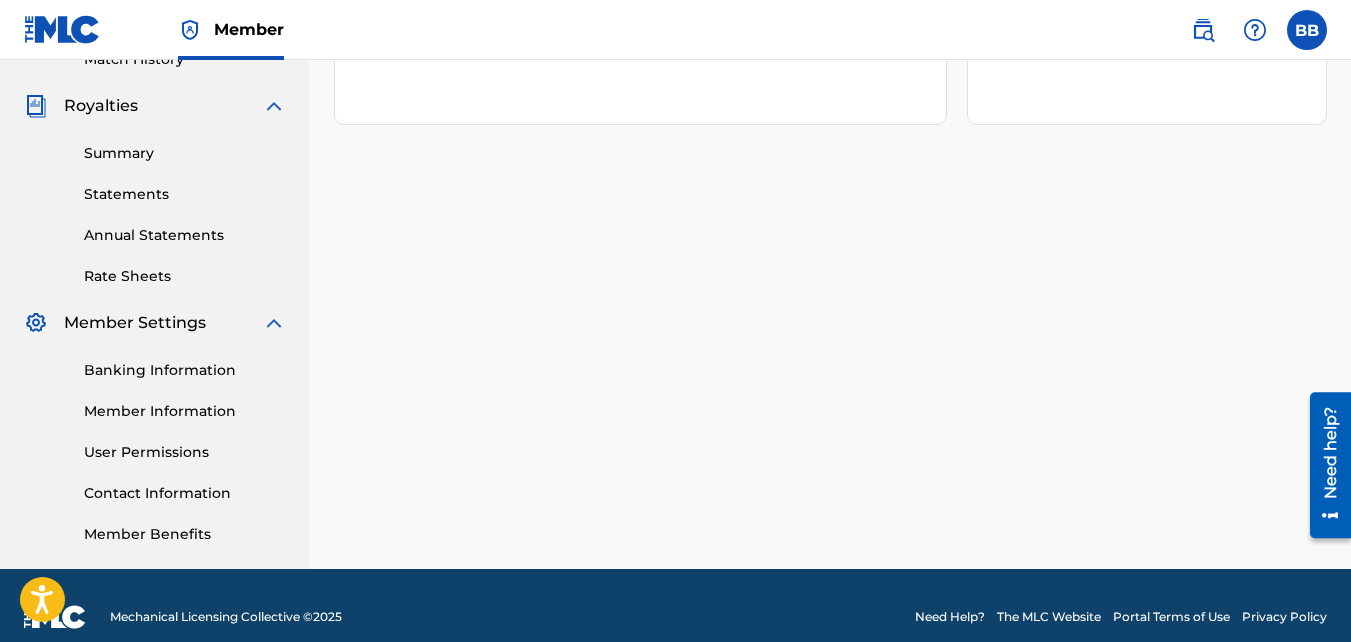 scroll, scrollTop: 598, scrollLeft: 0, axis: vertical 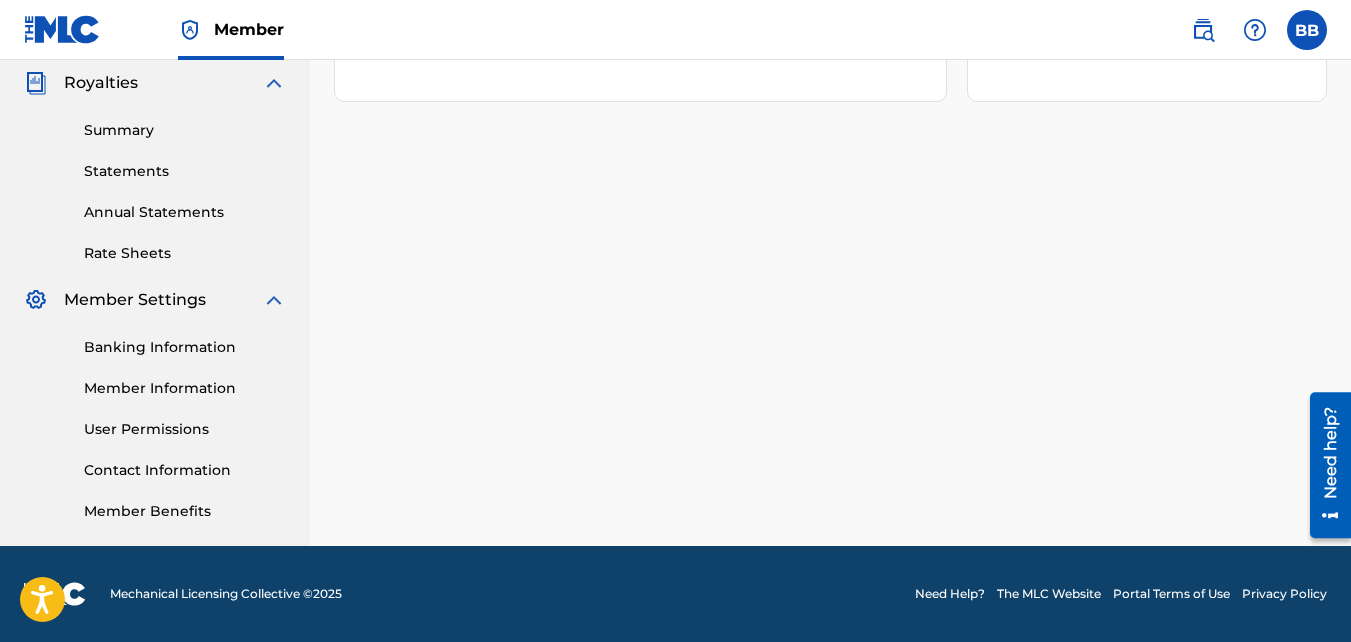 click on "Summary Statements Annual Statements Rate Sheets" at bounding box center (155, 179) 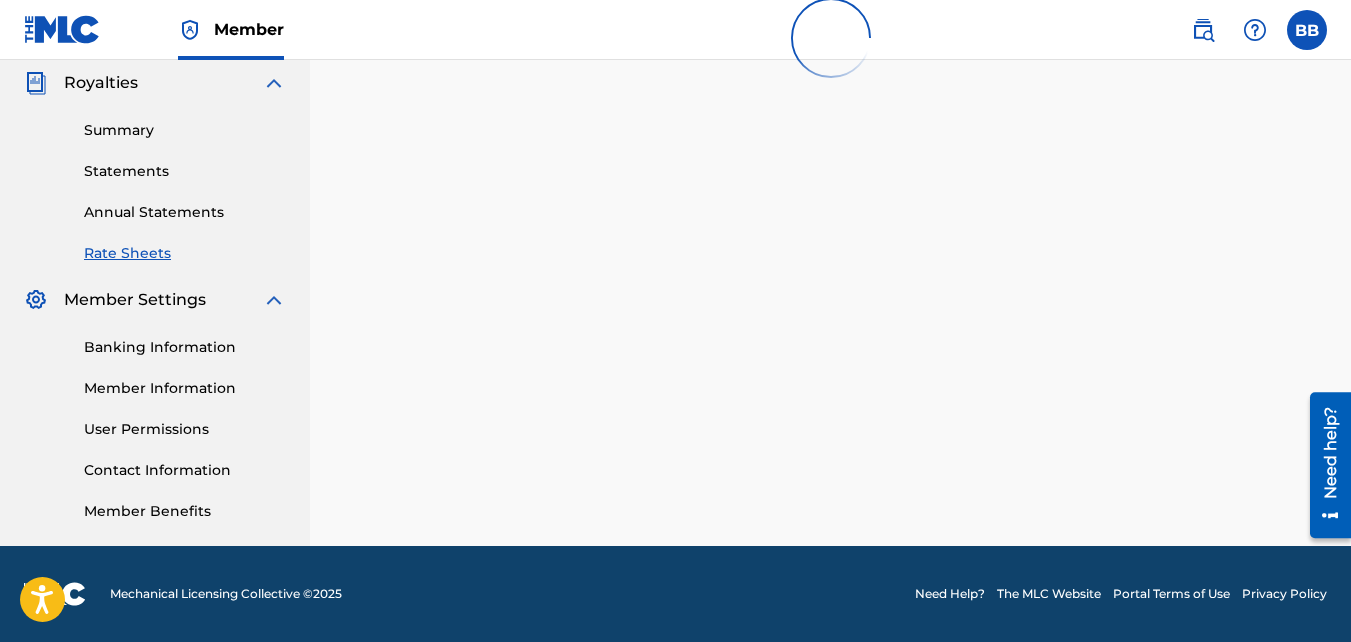 scroll, scrollTop: 0, scrollLeft: 0, axis: both 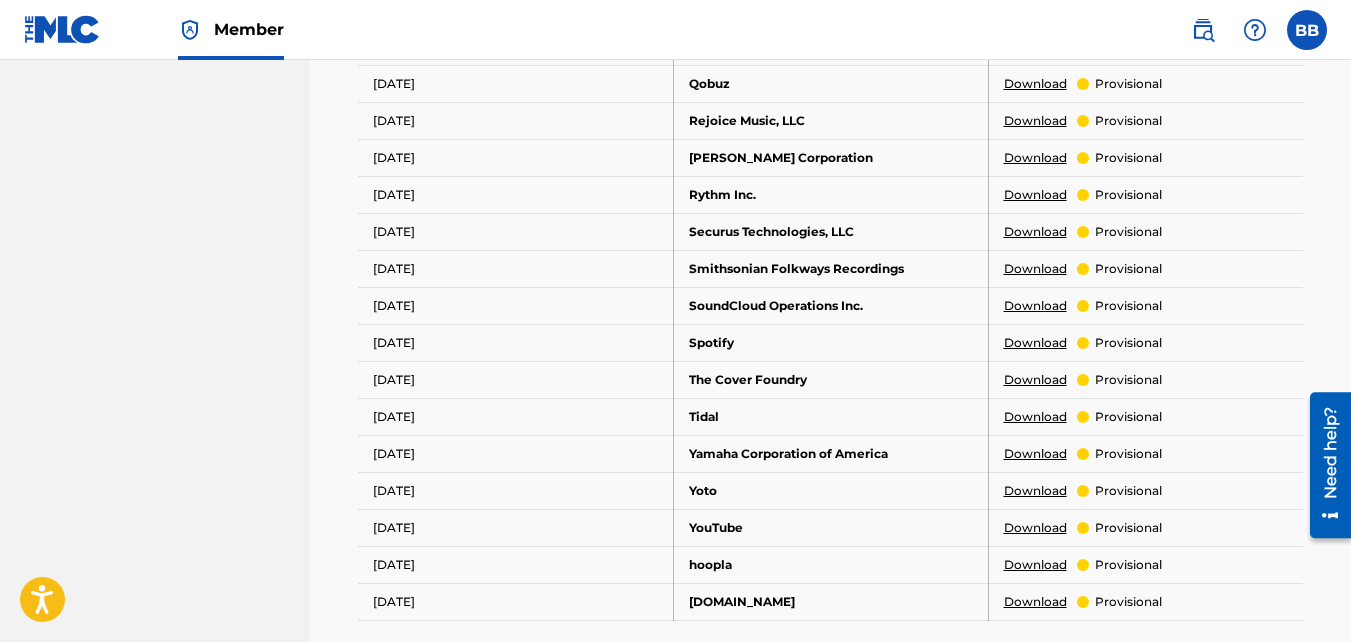 click on "Download" at bounding box center (1035, 343) 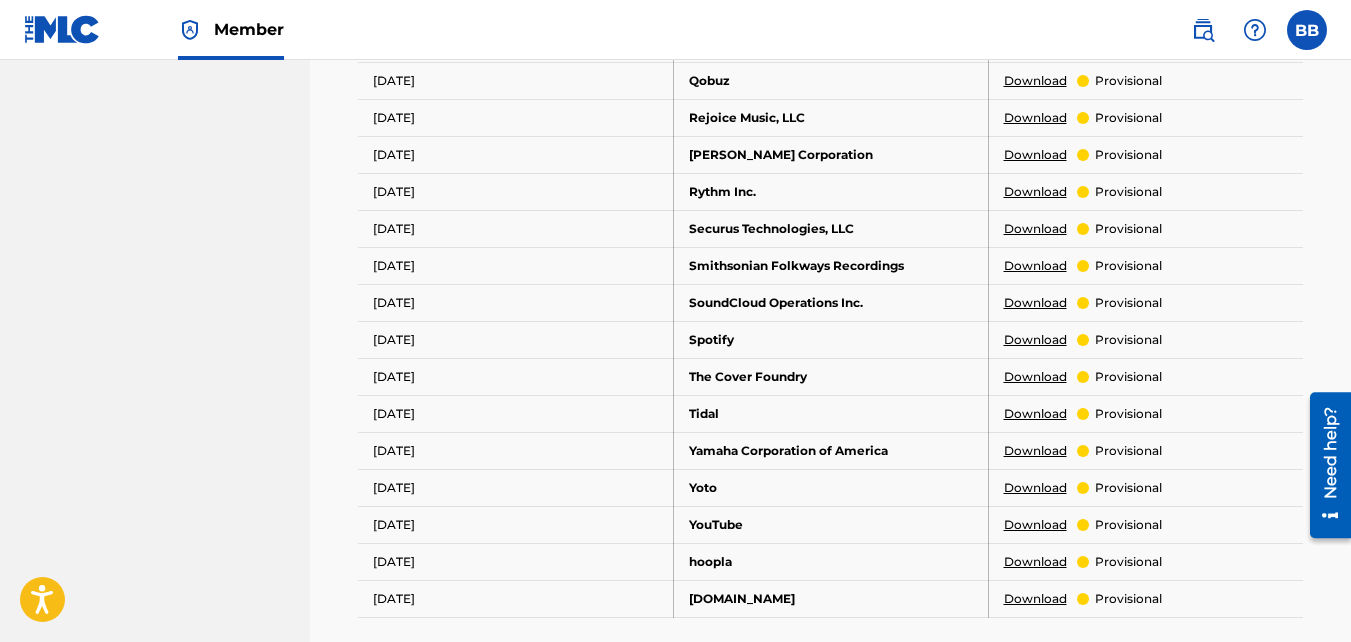 click on "Download" at bounding box center (1035, 525) 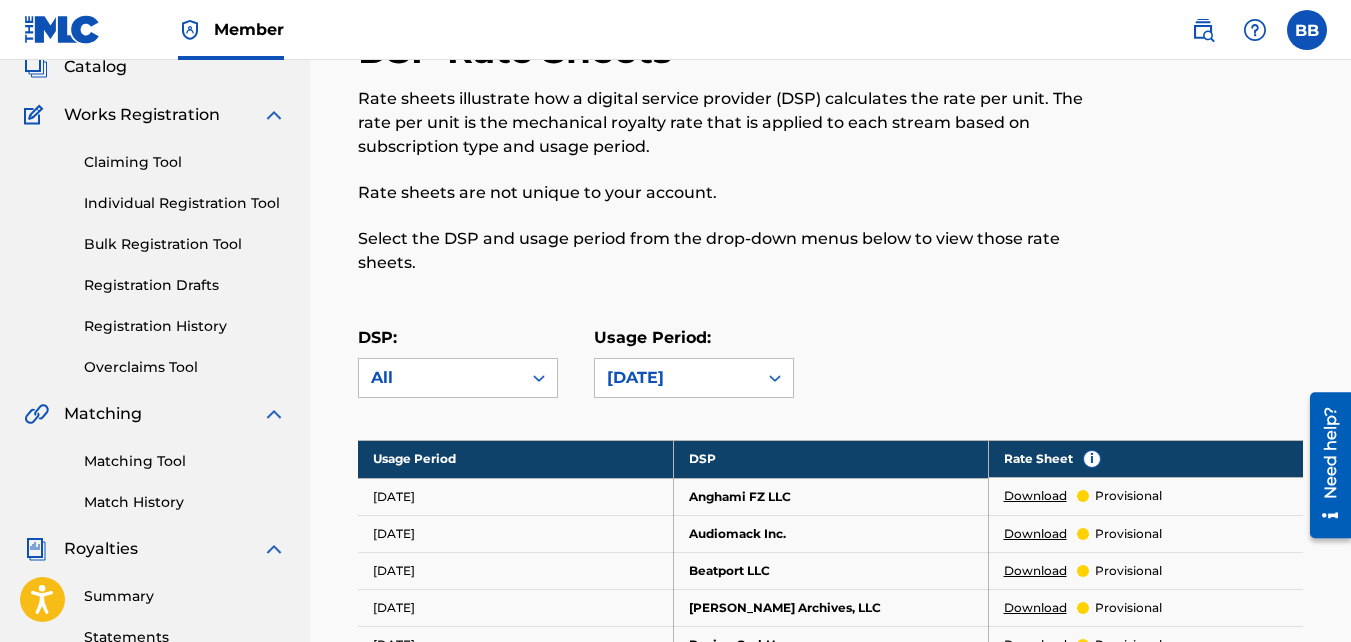scroll, scrollTop: 118, scrollLeft: 0, axis: vertical 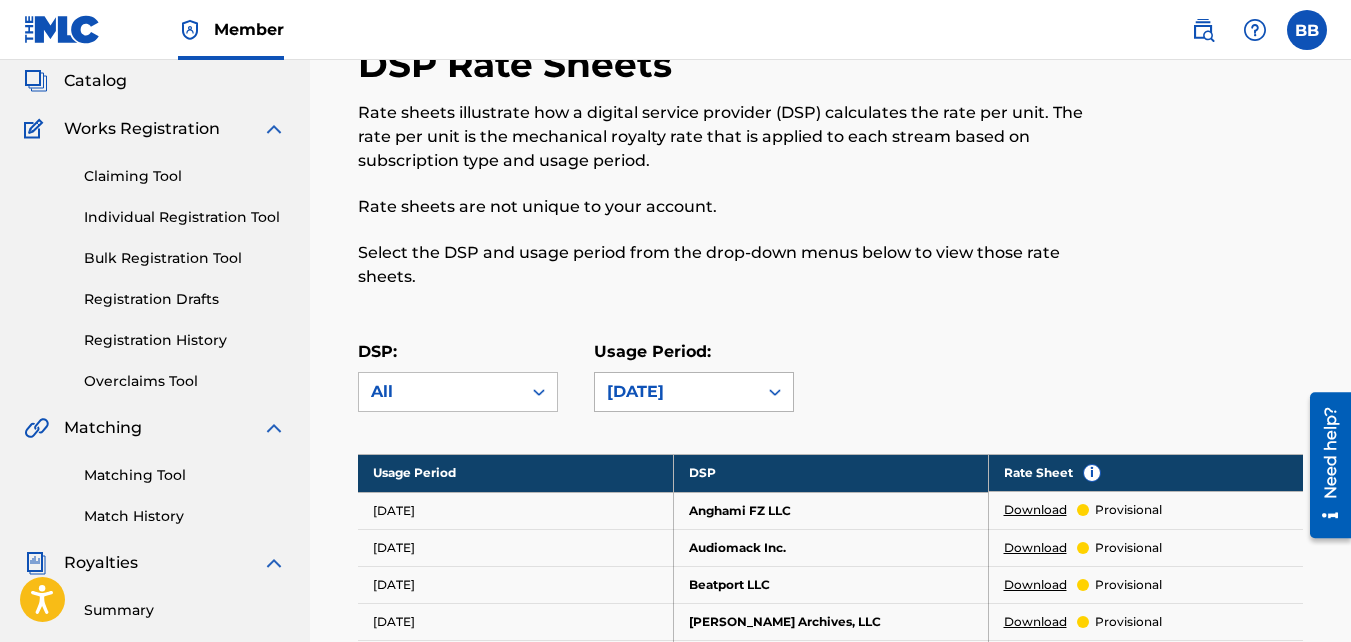 click on "[DATE]" at bounding box center (676, 392) 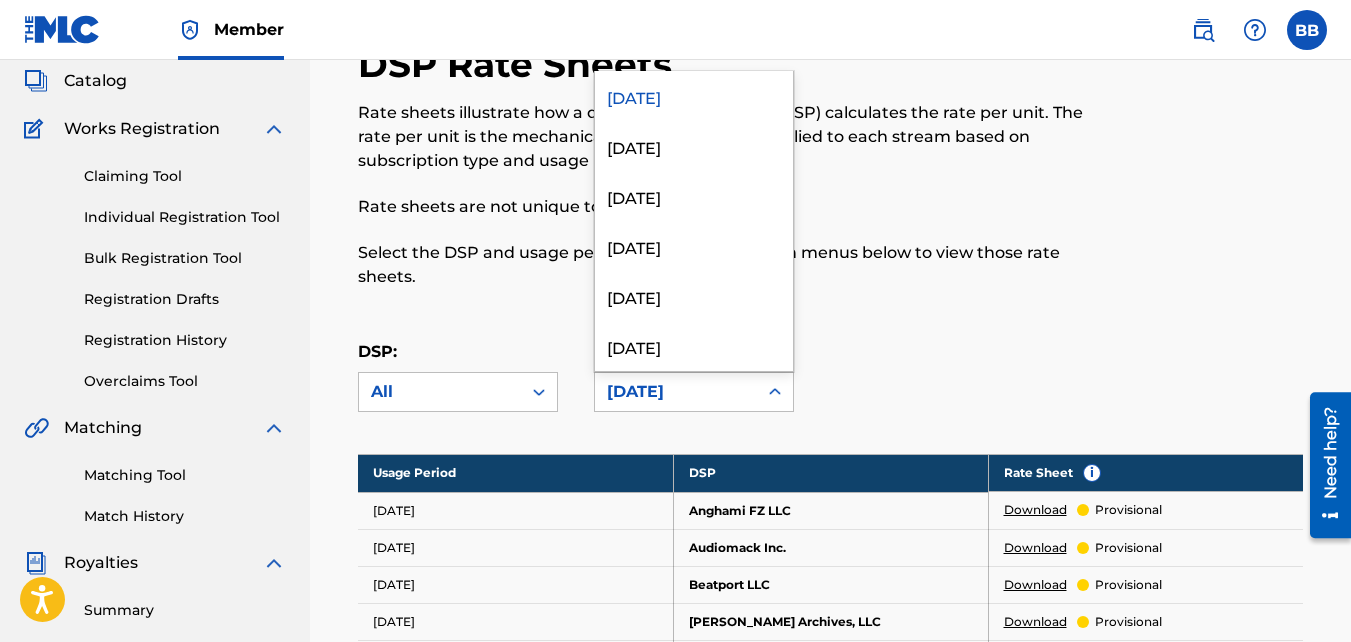 click on "Rate sheets illustrate how a digital service provider (DSP) calculates the rate per unit. The rate per unit is the mechanical royalty rate that is applied to each stream based on subscription type and usage period. Rate sheets are not unique to your account. Select the DSP and usage period from the drop-down menus below to view those rate sheets." at bounding box center (722, 195) 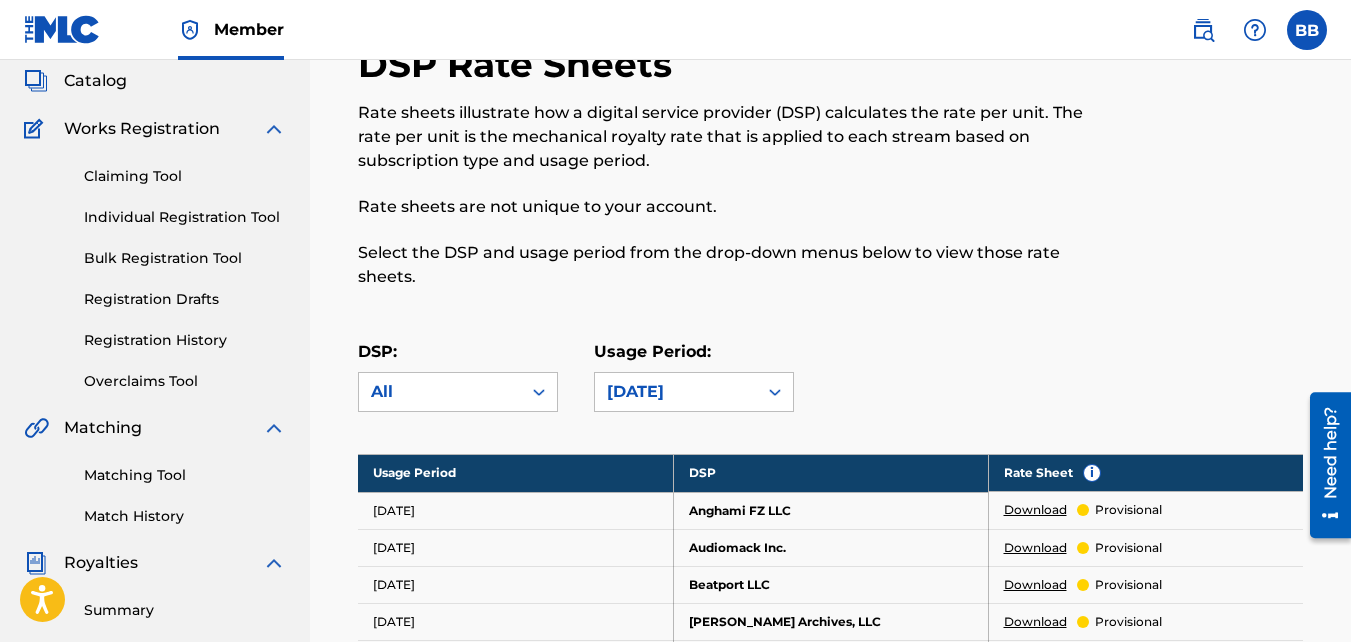scroll, scrollTop: 0, scrollLeft: 0, axis: both 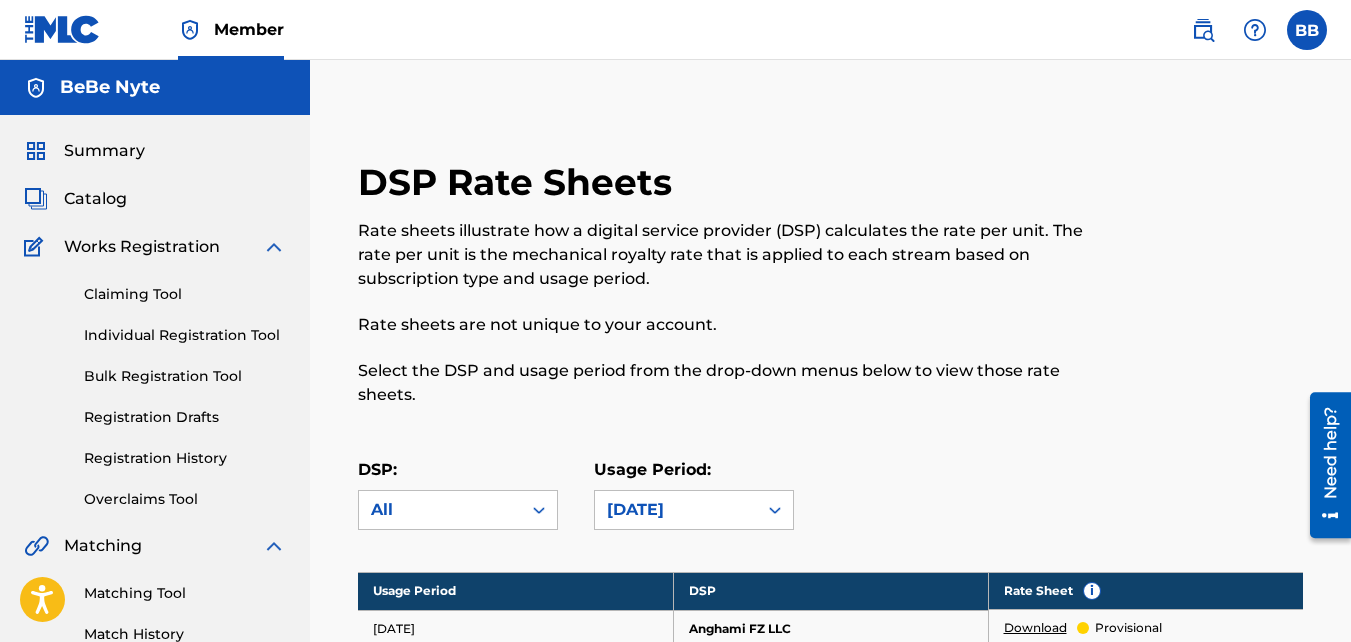 click on "Summary" at bounding box center (104, 151) 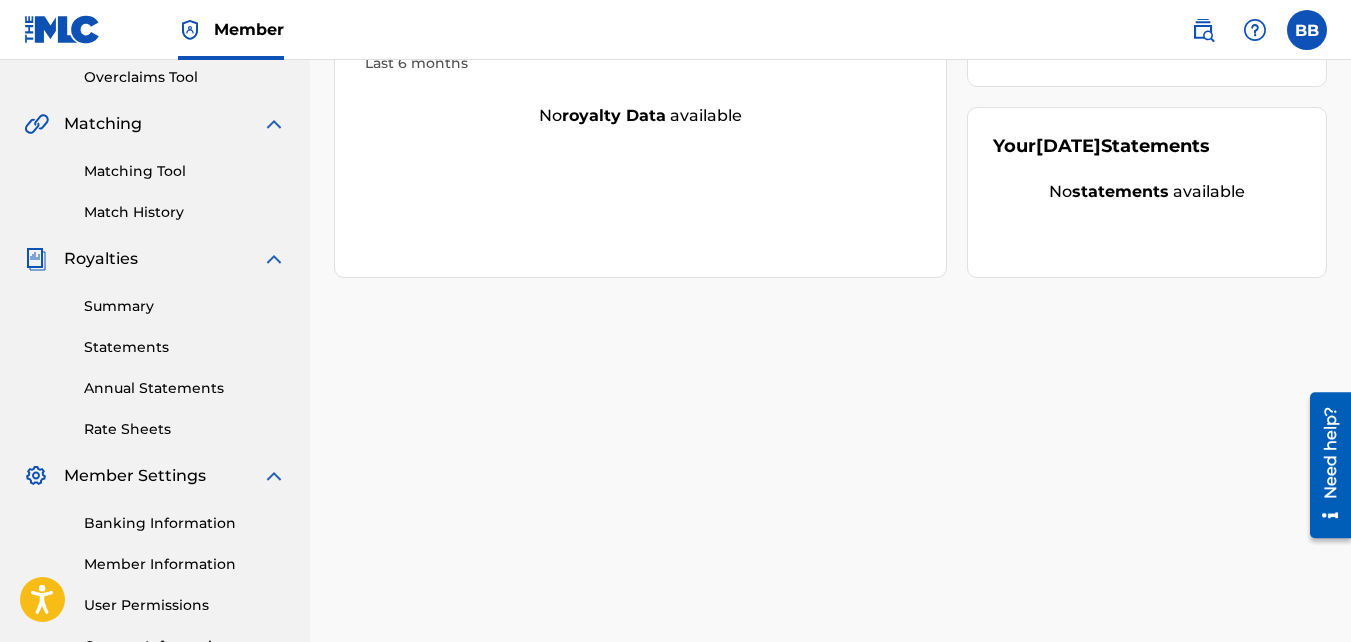 scroll, scrollTop: 0, scrollLeft: 0, axis: both 